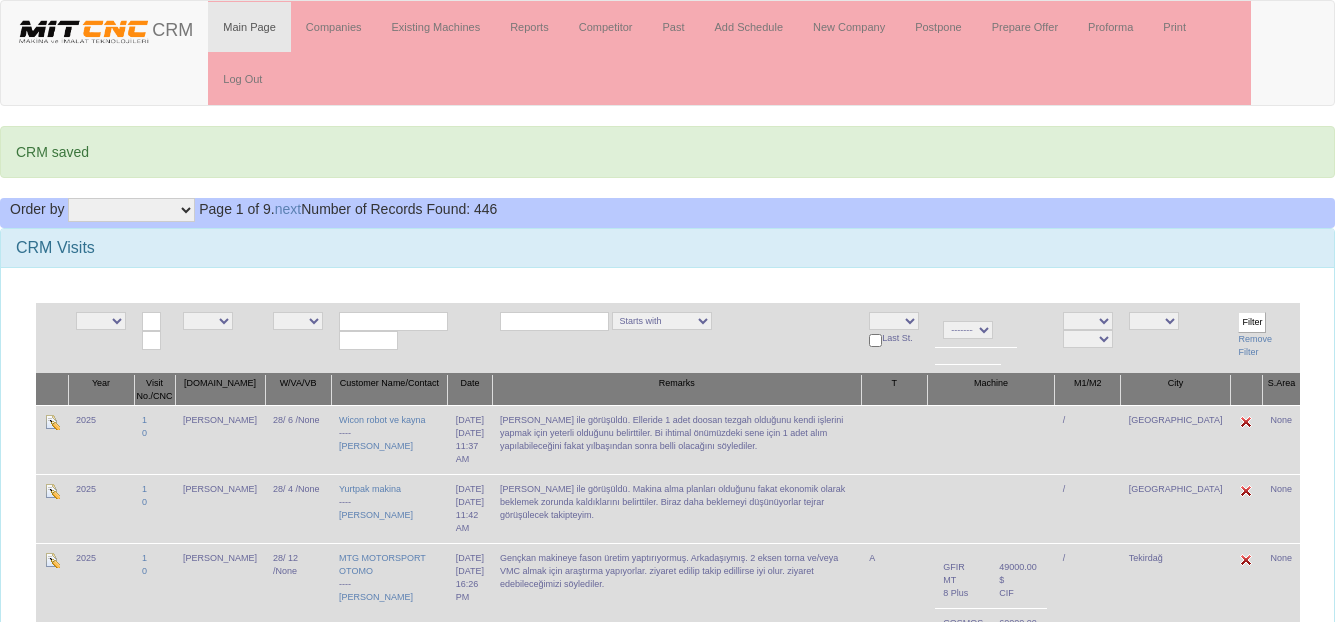 scroll, scrollTop: 0, scrollLeft: 0, axis: both 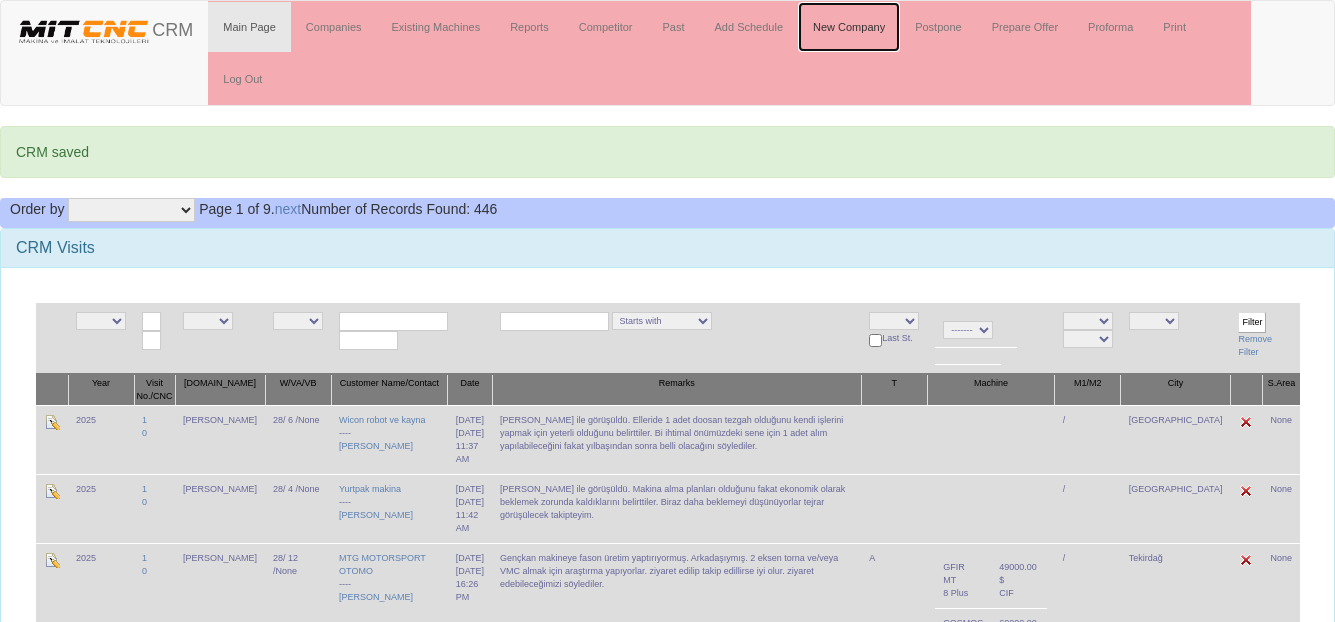 click on "New Company" at bounding box center [849, 27] 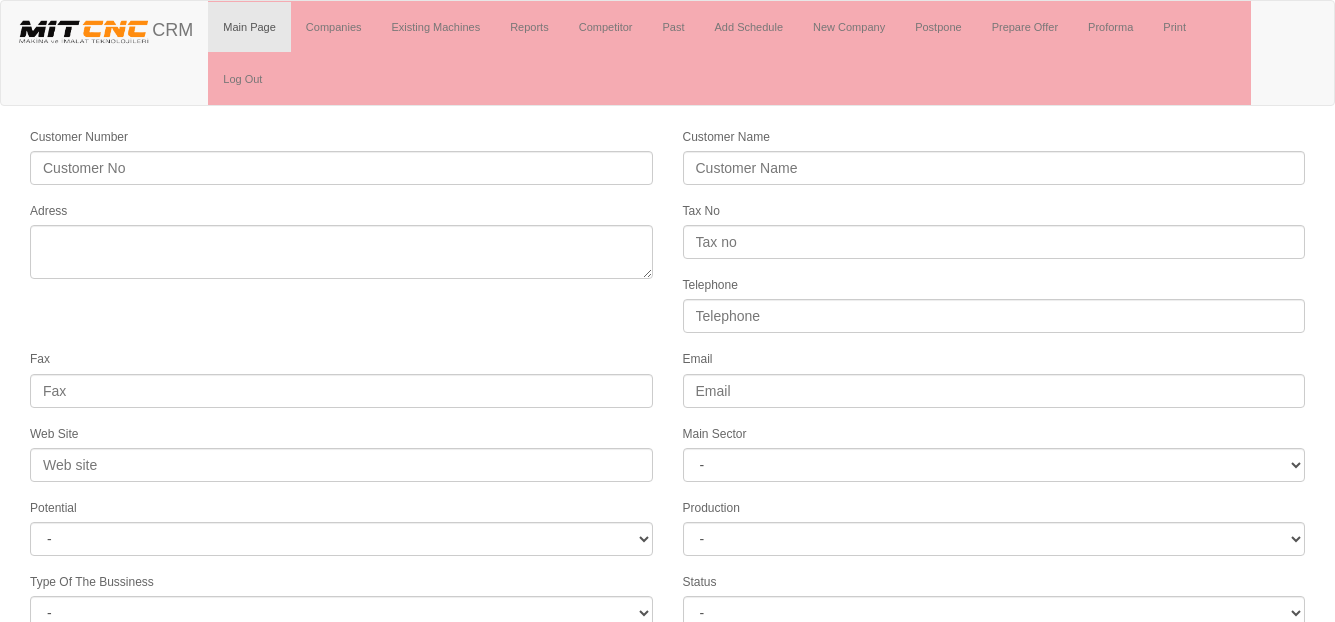 scroll, scrollTop: 0, scrollLeft: 0, axis: both 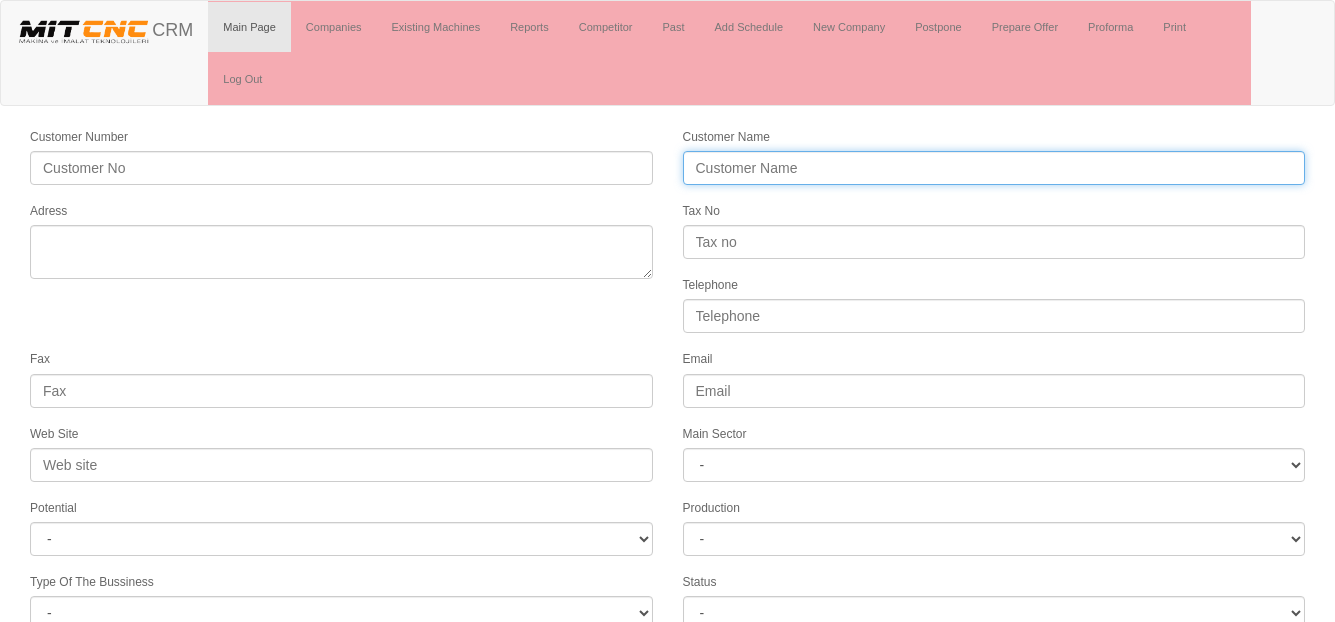 click on "Customer Name" at bounding box center [994, 168] 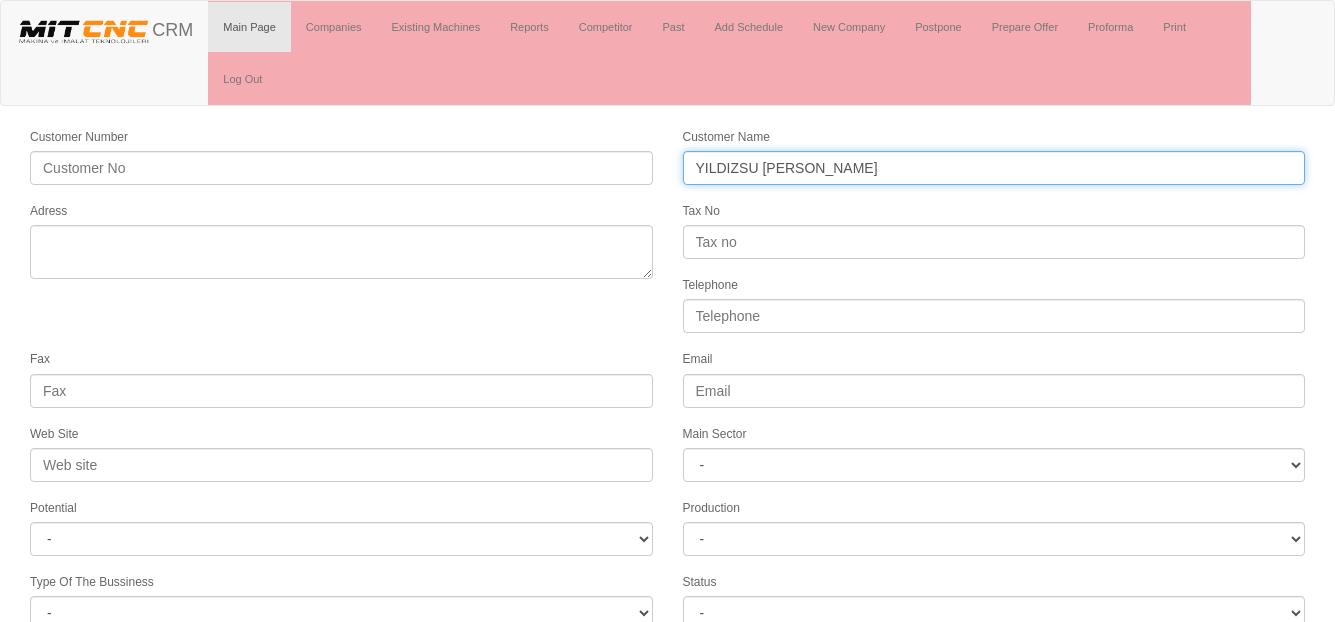 click on "YILDIZSU POMPA" at bounding box center [994, 168] 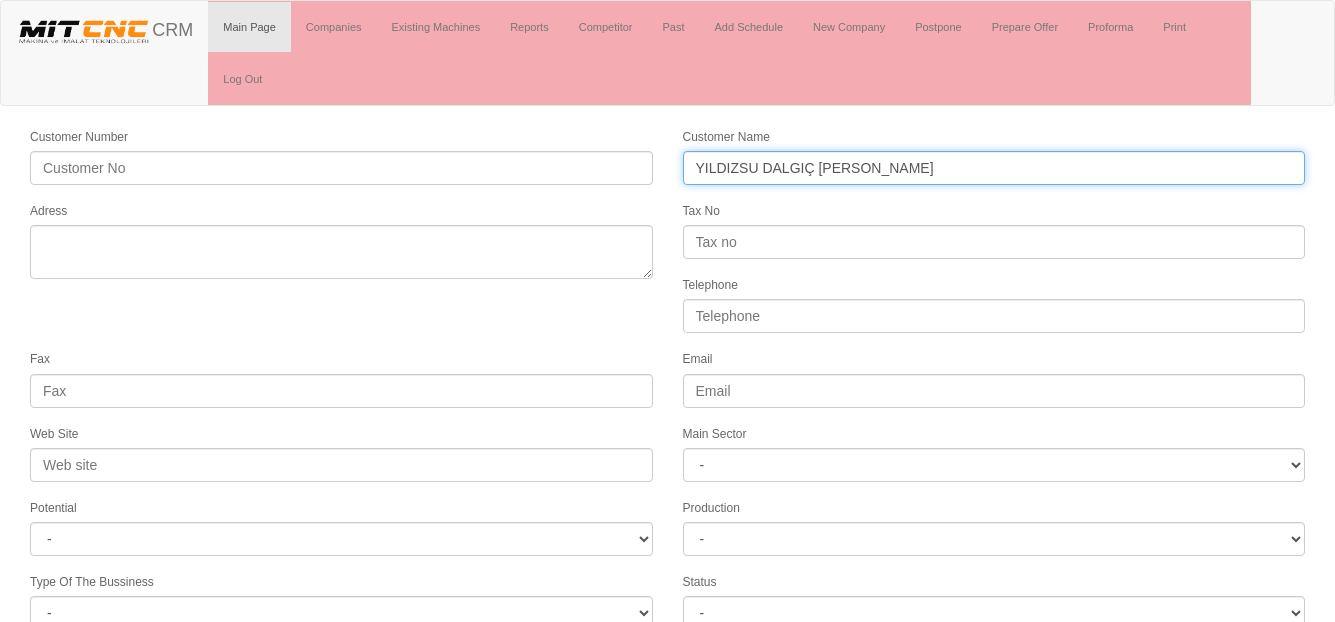 click on "YILDIZSU DALGIÇ POMPA" at bounding box center (994, 168) 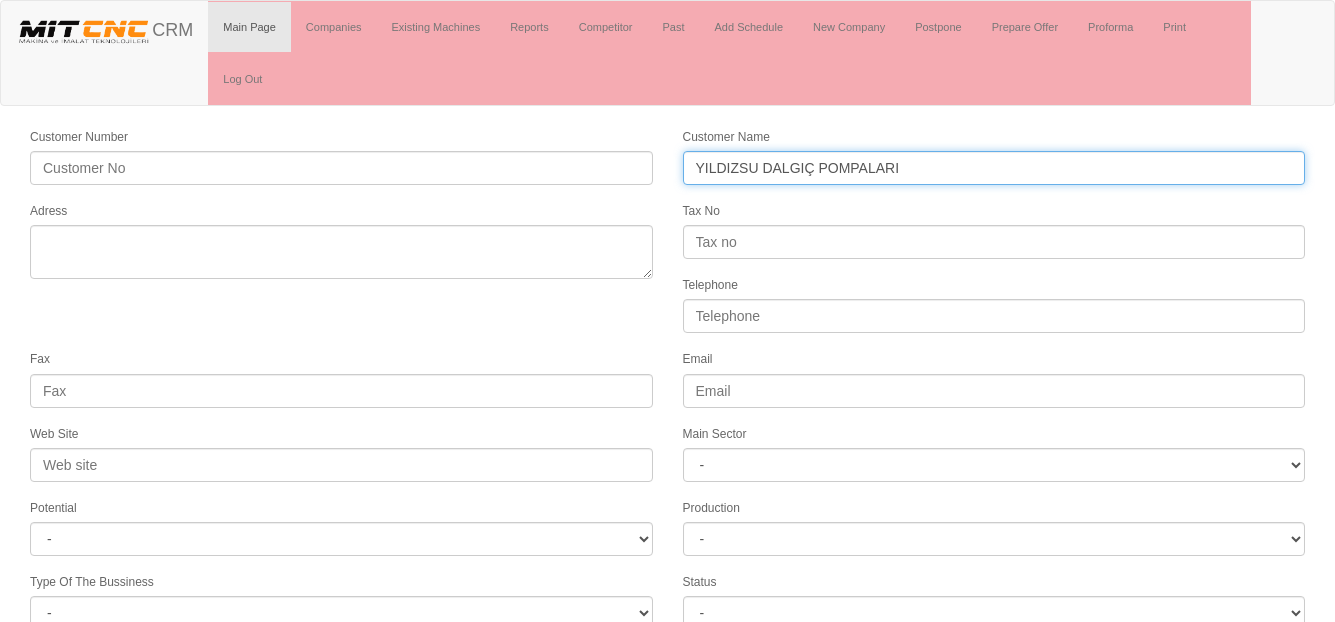 type on "YILDIZSU DALGIÇ POMPALARI" 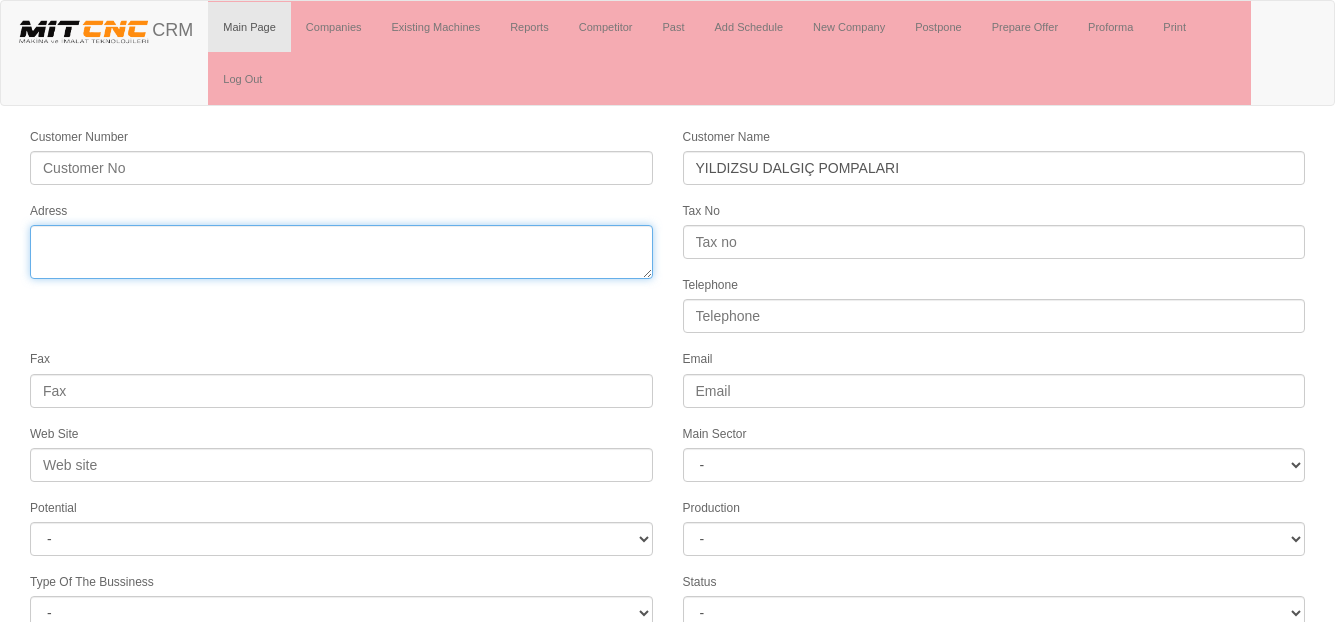 click on "Adress" at bounding box center (341, 252) 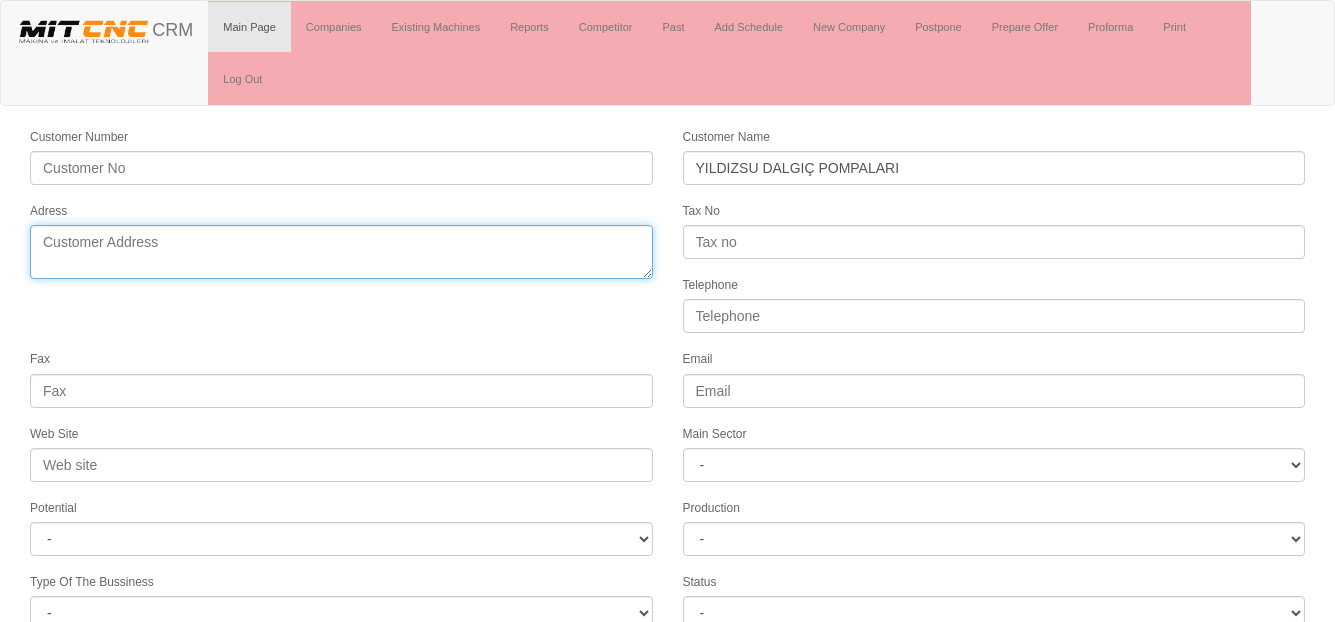 paste on "Organize Sanayi Bölgesi 3. Caddesi No: 20
ŞANLIURFA / TÜRKİYE" 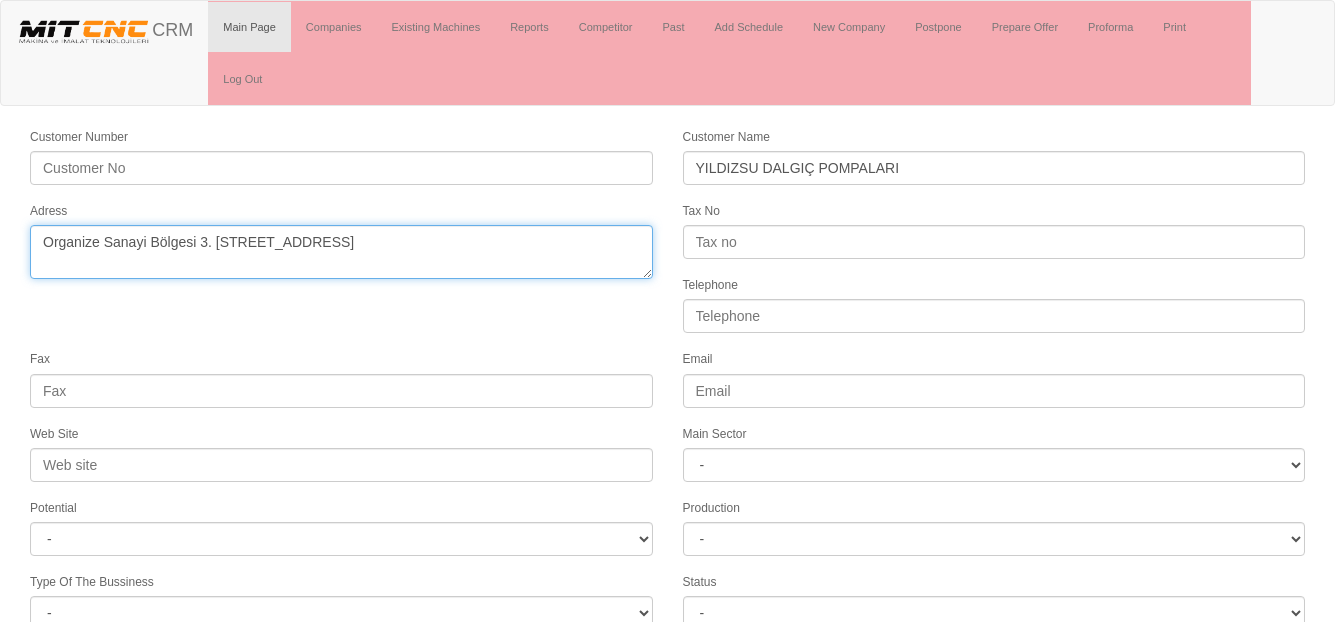 drag, startPoint x: 185, startPoint y: 264, endPoint x: 45, endPoint y: 262, distance: 140.01428 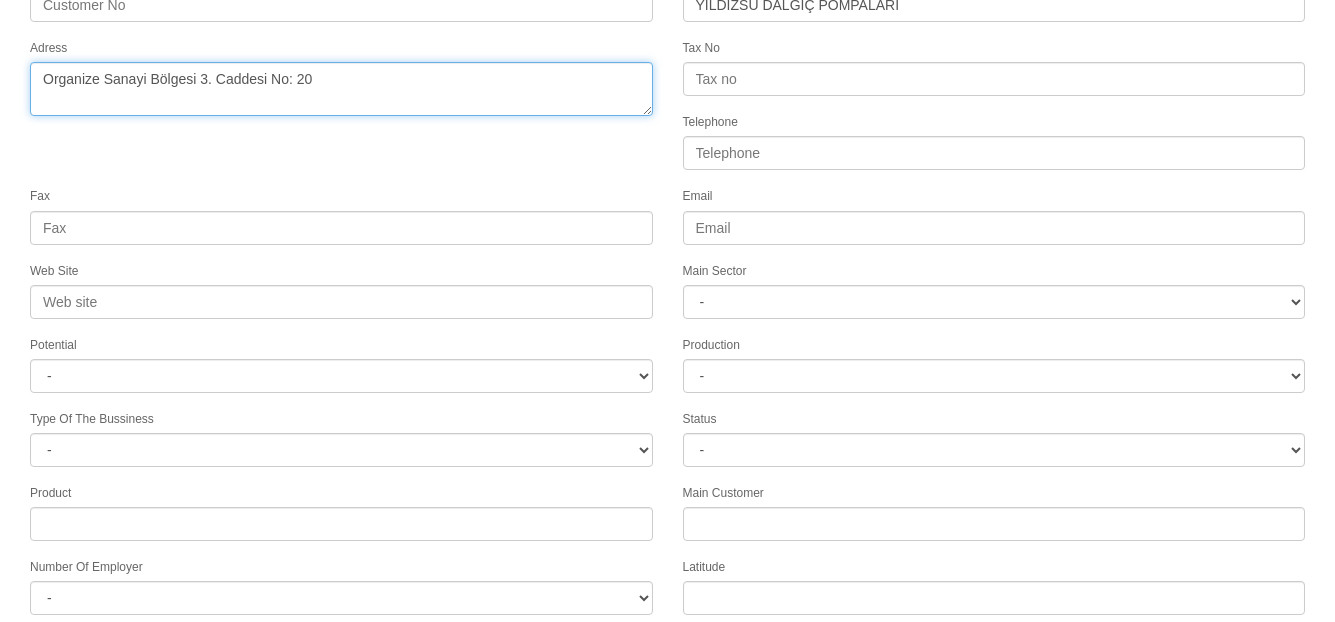 scroll, scrollTop: 296, scrollLeft: 0, axis: vertical 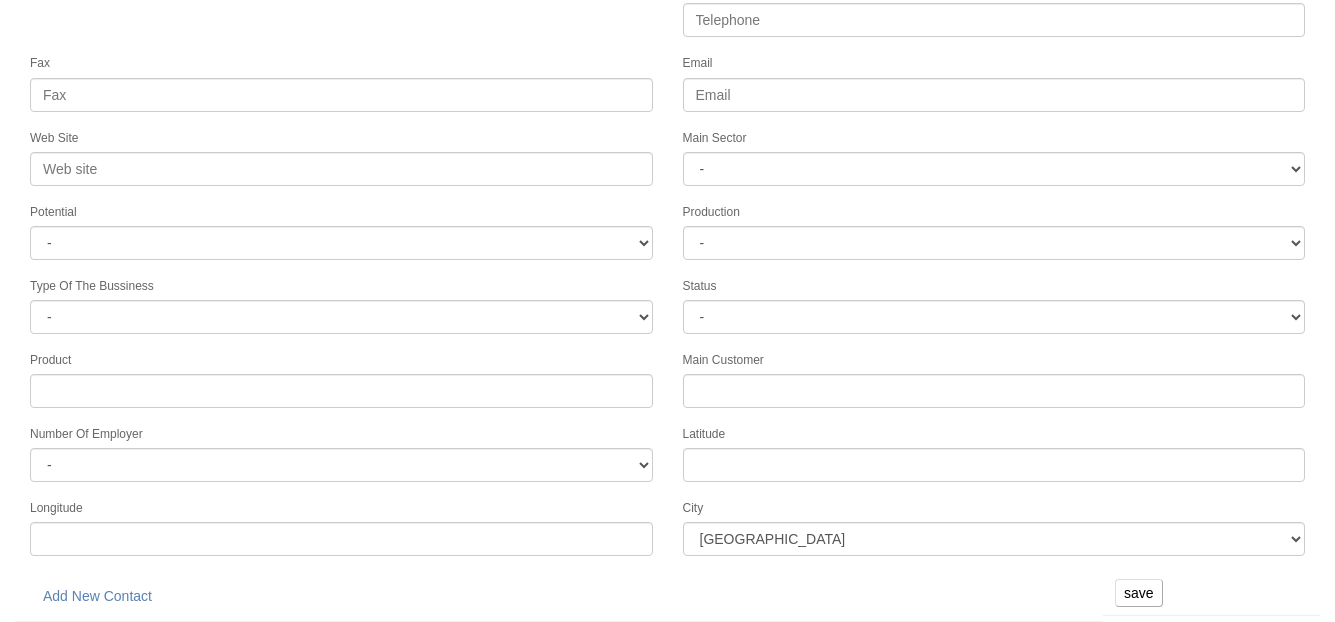 type on "Organize Sanayi Bölgesi 3. Caddesi No: 20" 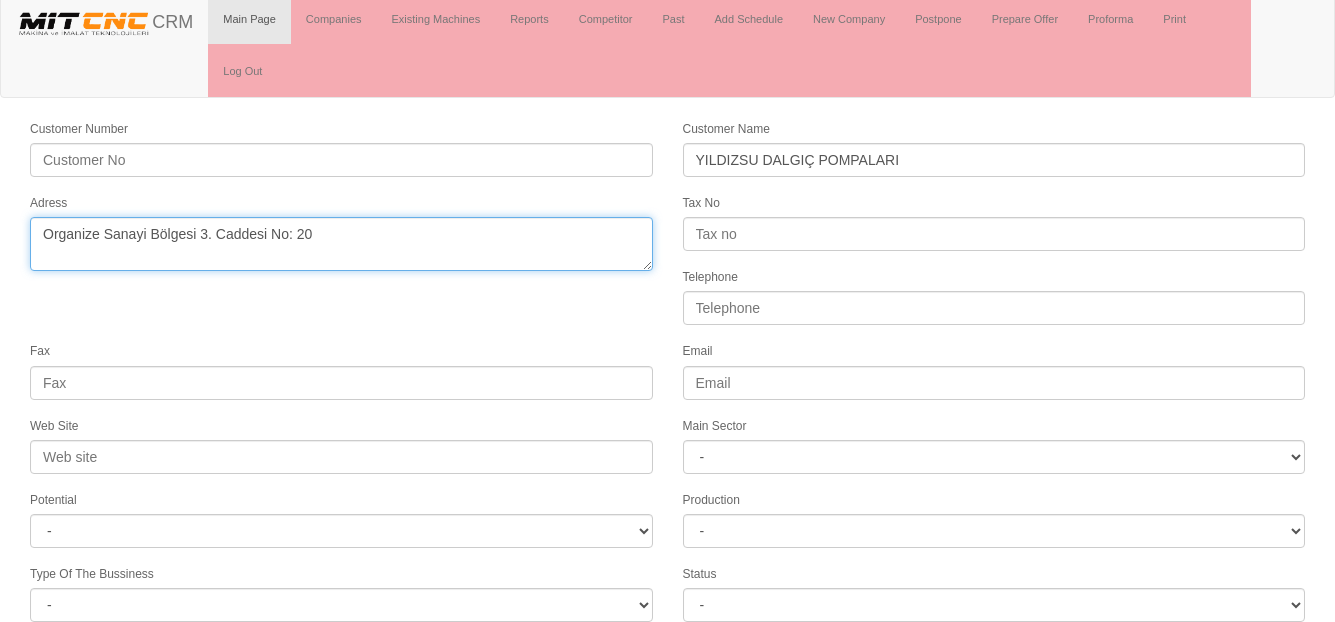 scroll, scrollTop: 0, scrollLeft: 0, axis: both 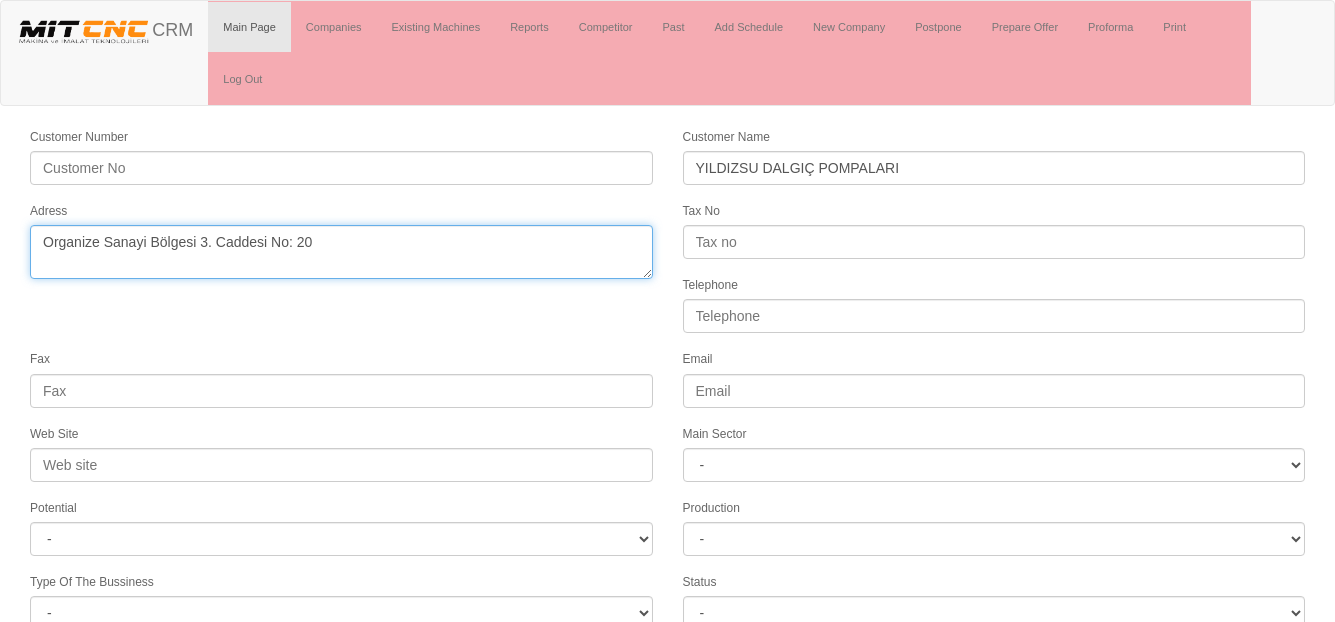 click on "Adress" at bounding box center [341, 252] 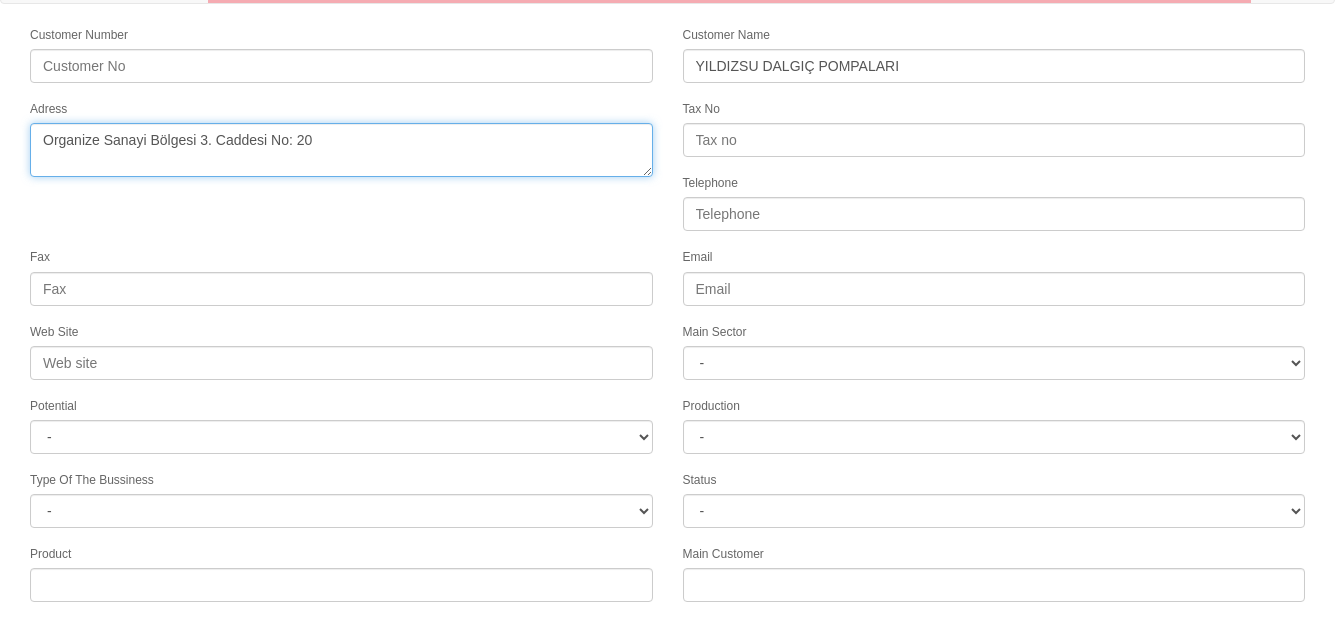 scroll, scrollTop: 96, scrollLeft: 0, axis: vertical 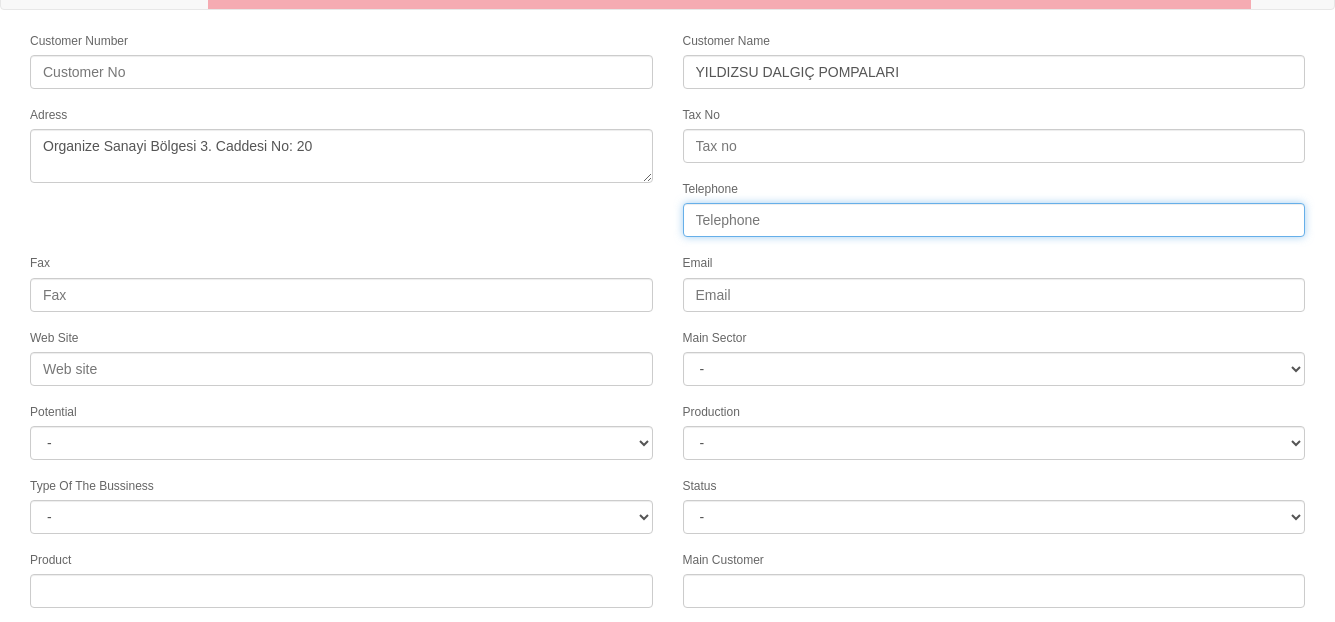 click on "Telephone" at bounding box center (994, 220) 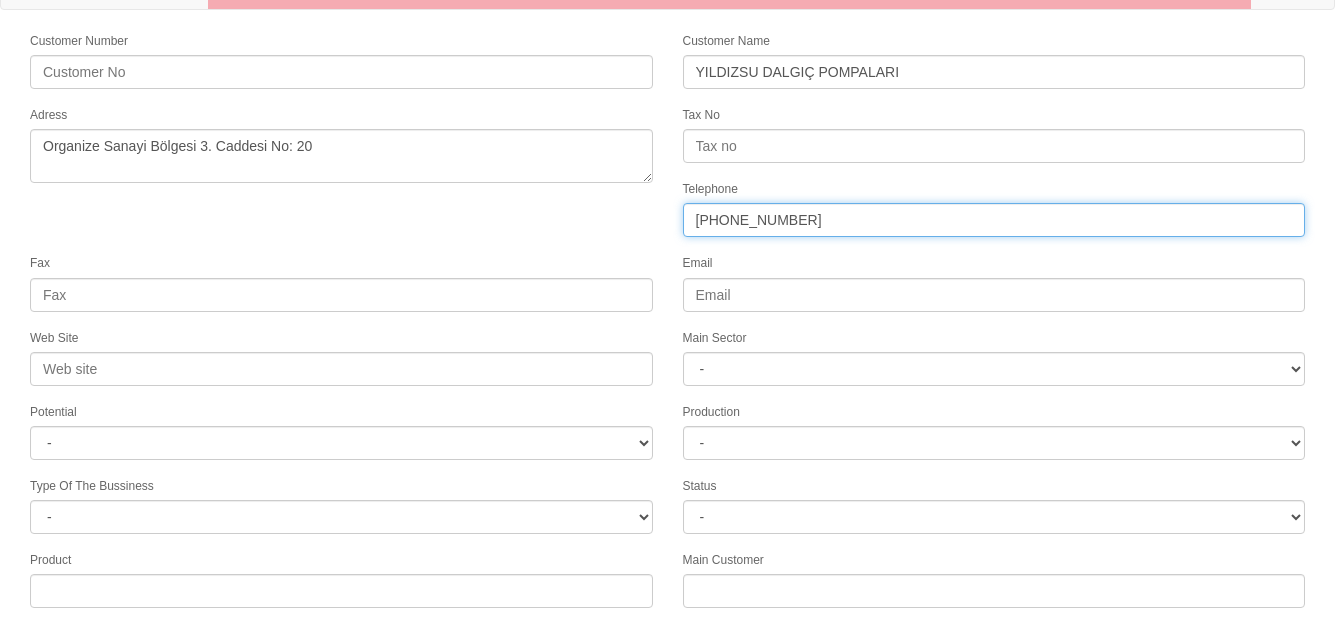 type on "+90(414) 314 00 35" 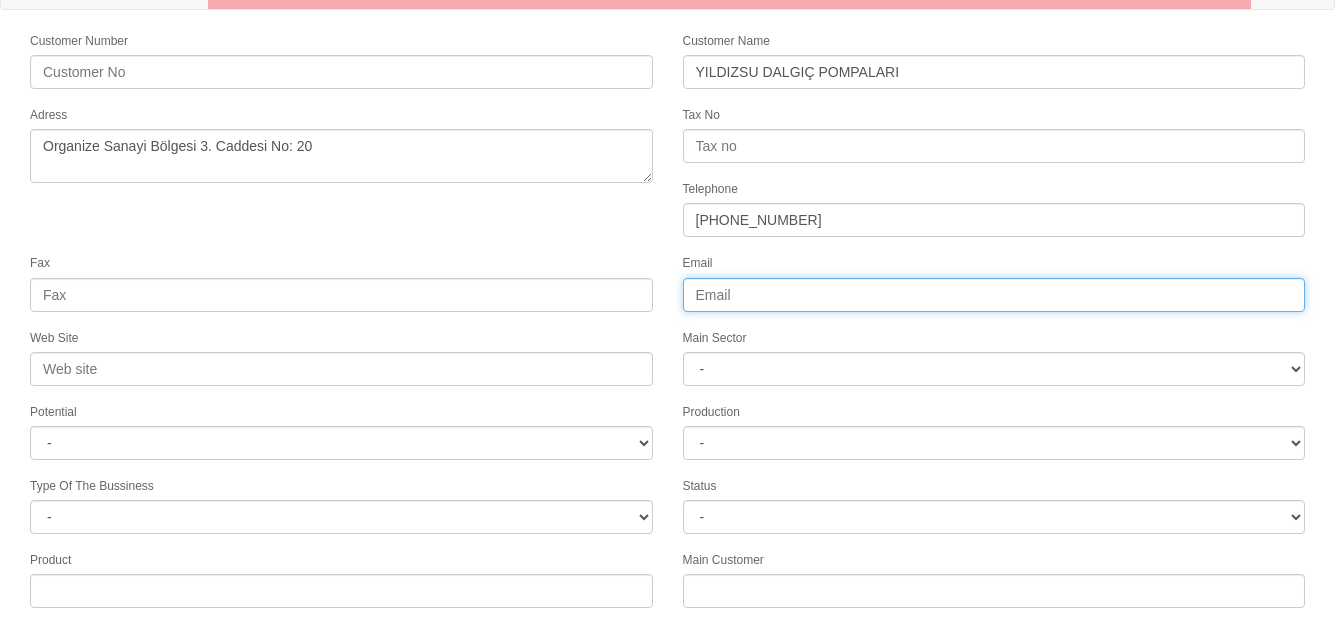 click on "Email" at bounding box center (994, 295) 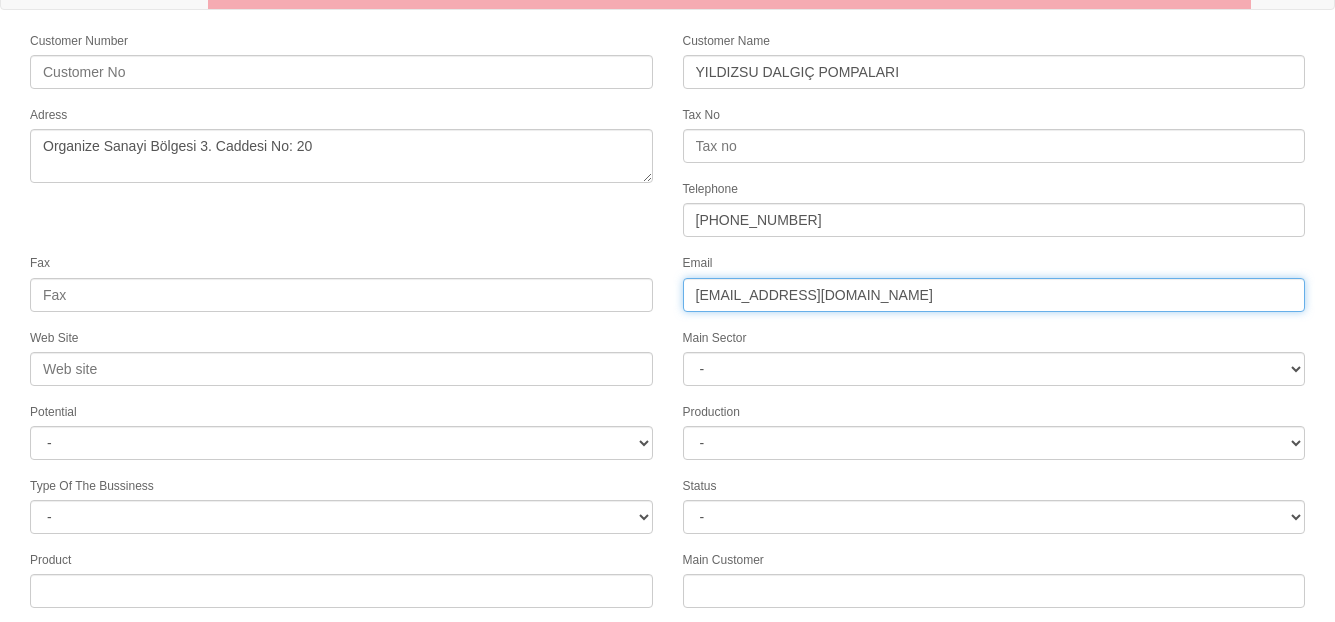 drag, startPoint x: 843, startPoint y: 300, endPoint x: 670, endPoint y: 307, distance: 173.14156 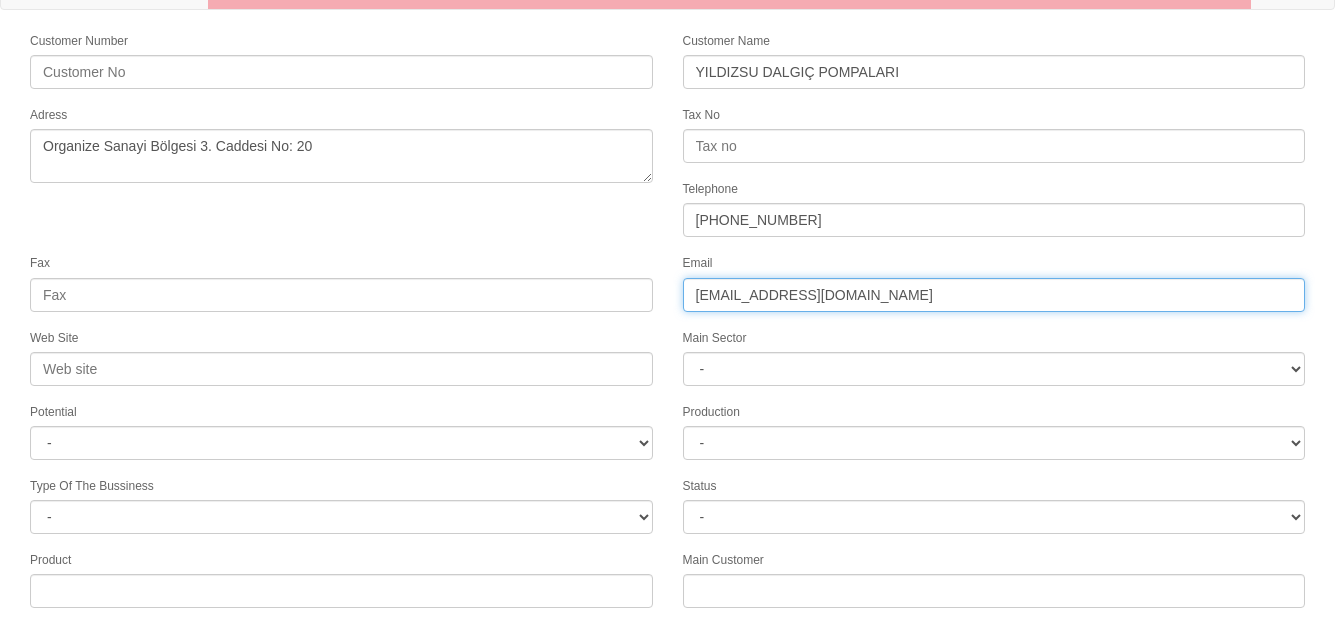 type on "info@yildizsu.com.tr" 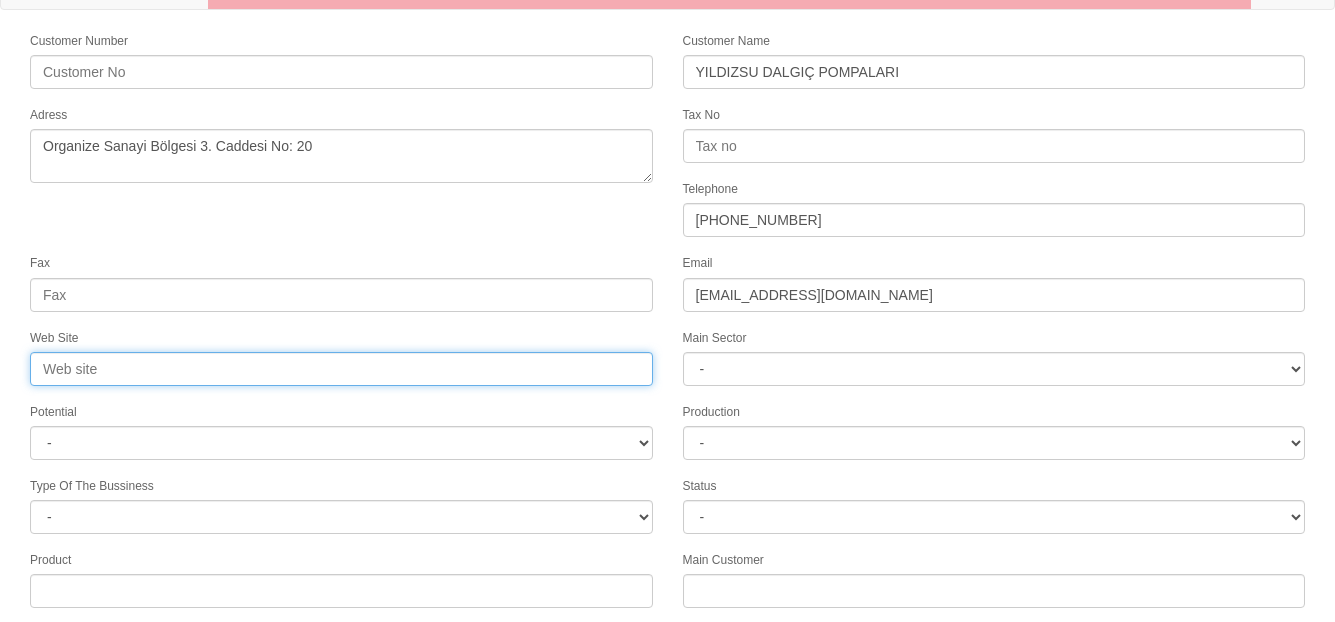 click on "Web Site" at bounding box center [341, 369] 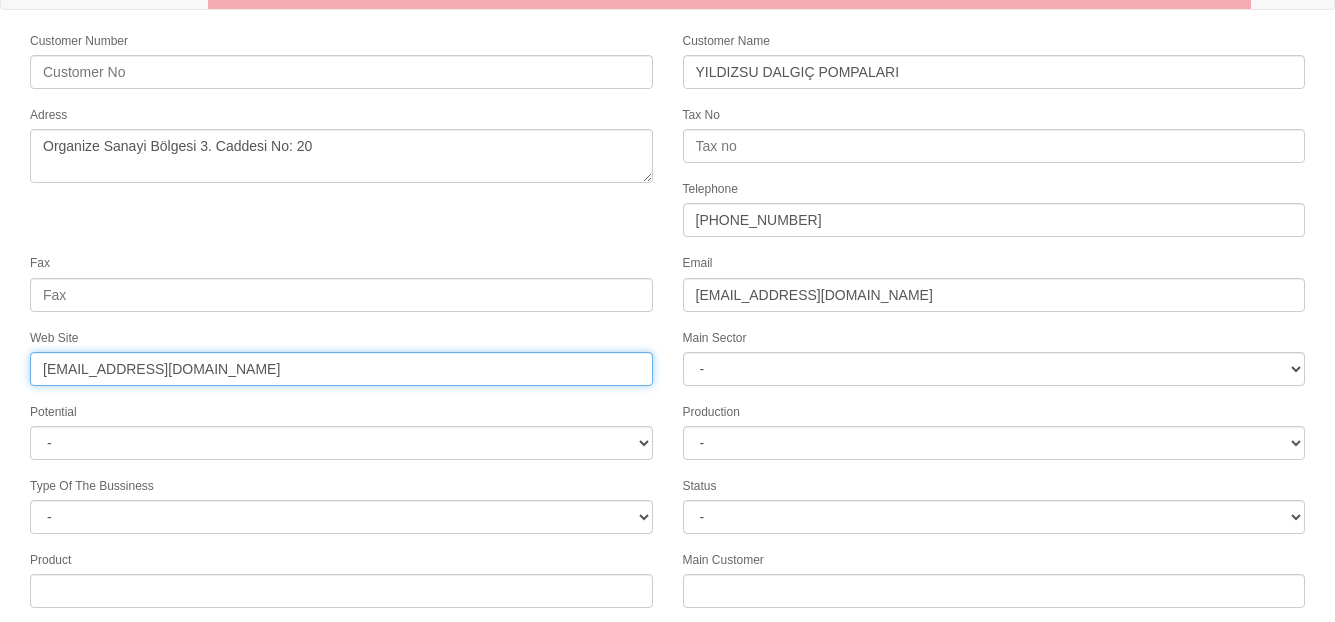 drag, startPoint x: 79, startPoint y: 368, endPoint x: -8, endPoint y: 372, distance: 87.0919 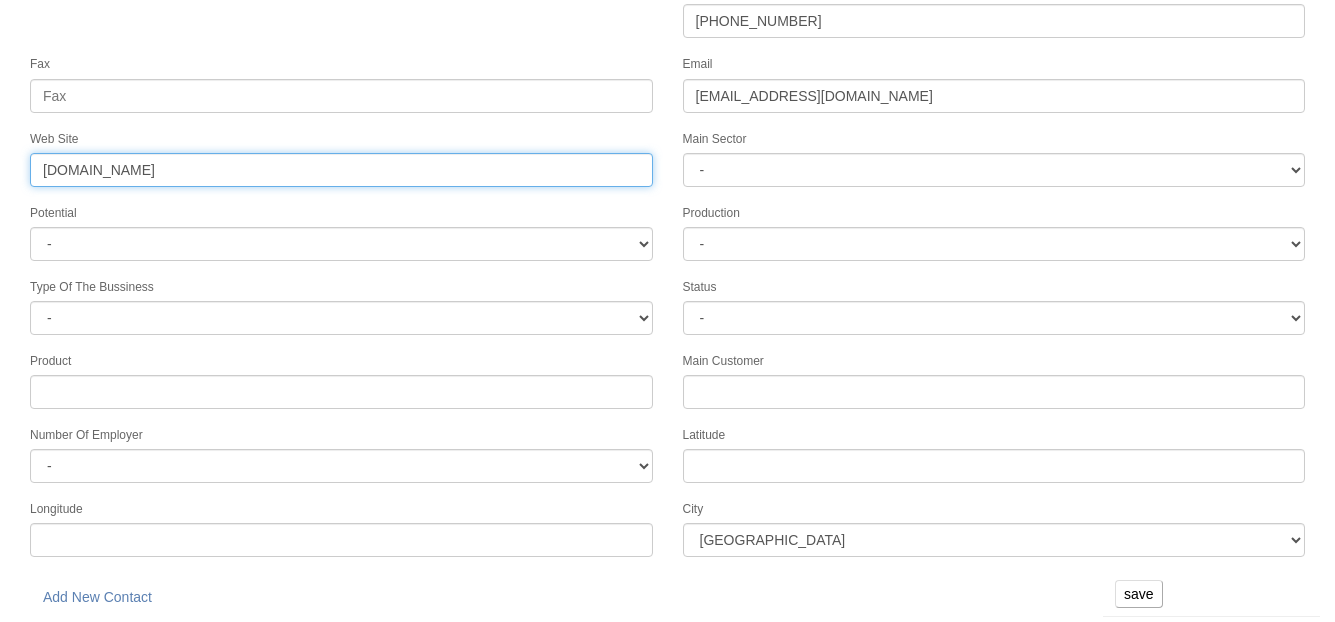 scroll, scrollTop: 296, scrollLeft: 0, axis: vertical 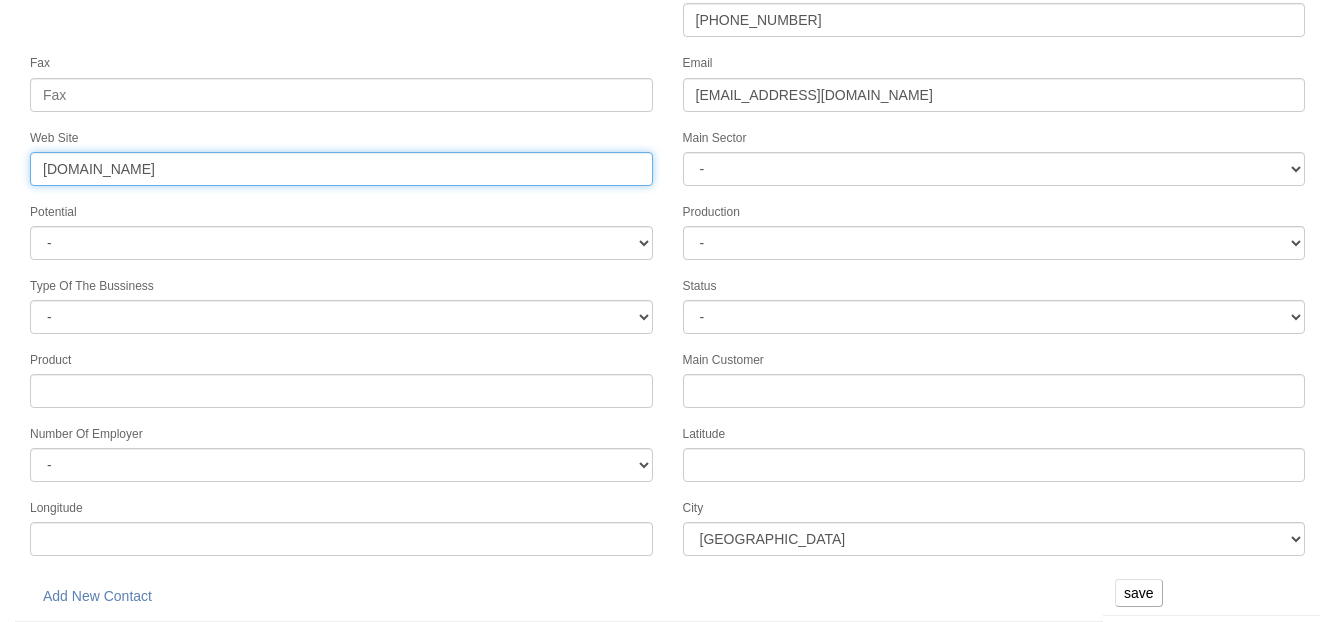 type on "www.yildizsu.com.tr" 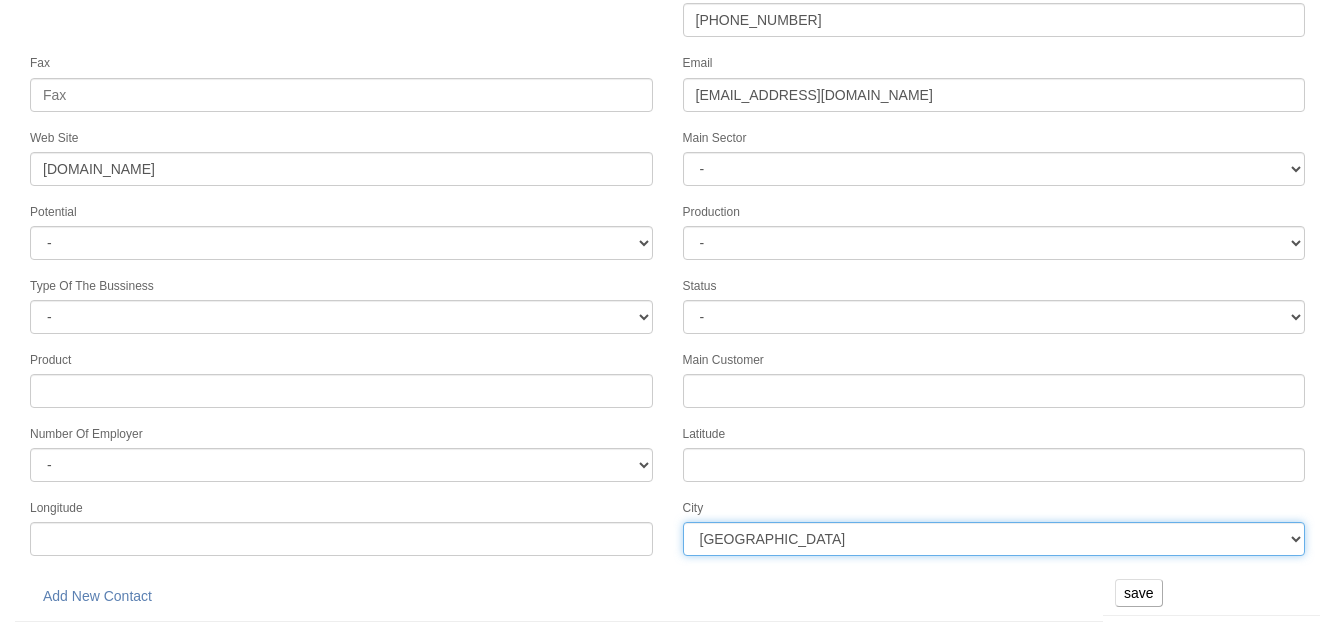 drag, startPoint x: 778, startPoint y: 538, endPoint x: 766, endPoint y: 527, distance: 16.27882 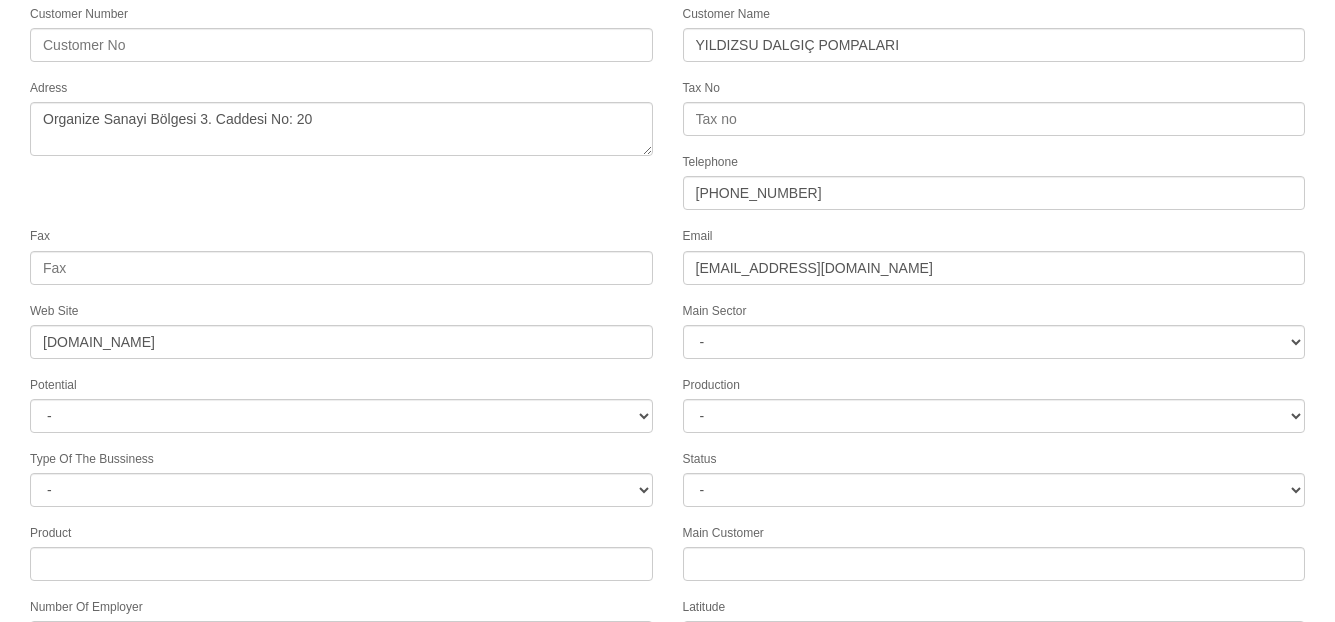 scroll, scrollTop: 0, scrollLeft: 0, axis: both 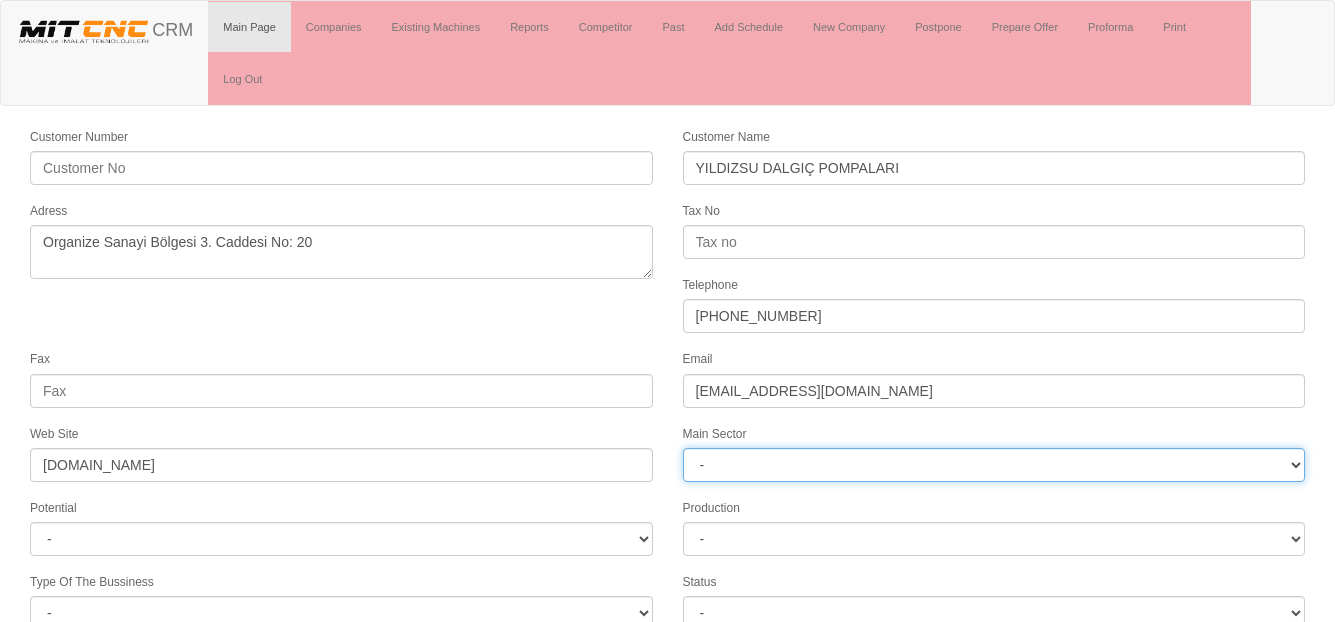 click on "-
DIE MOLD
MACHINERY
DEFENCE
ELECTRICAL COMPONENTS
MEDICAL
TOOL MANUFACTURING
JEWELERY
AGRICULTURE
AUTOMOTIVE
WHITE GOODS
HYDRAULIC & PNEUMATIC
CASTING
STAMPING DIE
AEROSPACE
CONSTRUCTION MAC.
GEN. PART. MAN.
EDUCATION
LASER POTENTIALS
FURNUTURE" at bounding box center (994, 465) 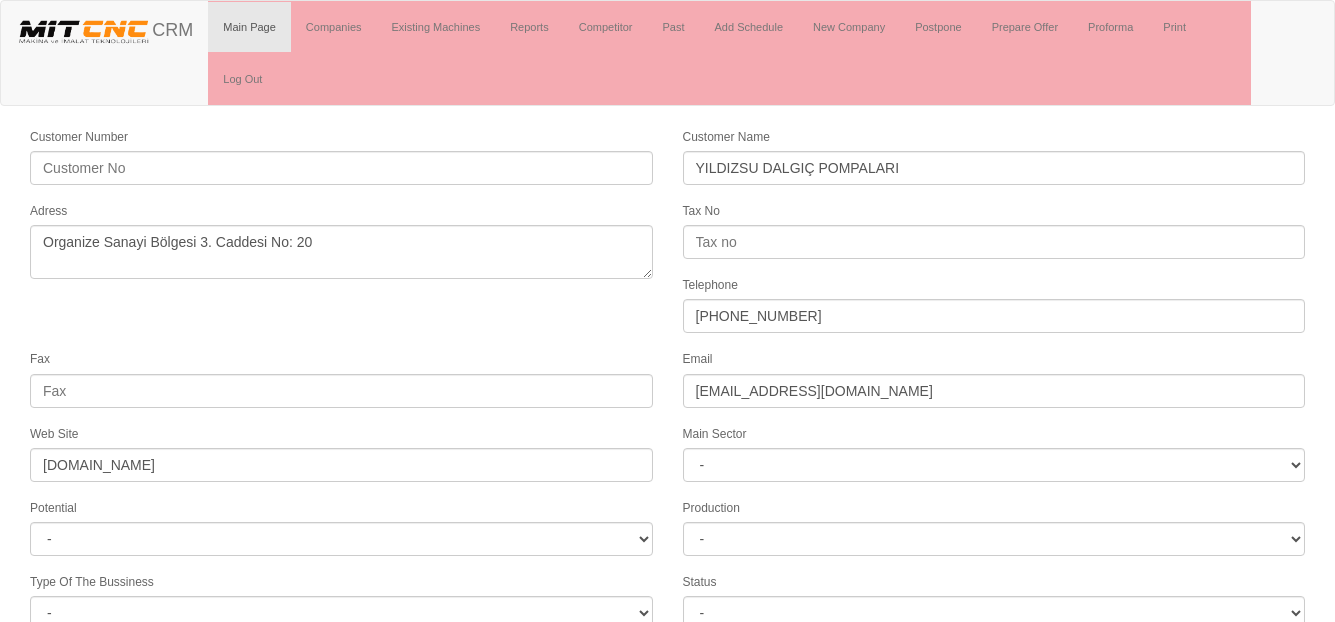 click on "Customer Number
Customer Name
YILDIZSU DALGIÇ POMPALARI
Adress
Tax No
Telephone
+90(414) 314 00 35
Fax
Email
info@yildizsu.com.tr
Web Site
www.yildizsu.com.tr
Main Sector
-
DIE MOLD
MACHINERY
DEFENCE
ELECTRICAL COMPONENTS
MEDICAL
TOOL MANUFACTURING
JEWELERY
AGRICULTURE
AUTOMOTIVE
WHITE GOODS
HYDRAULIC & PNEUMATIC
CASTING
STAMPING DIE
AEROSPACE
CONSTRUCTION MAC.
GEN. PART. MAN.
EDUCATION
LASER POTENTIALS
FURNUTURE
Potential
-
A1
A2
A3
B1
B2
B3
C1
C2
C3" at bounding box center (667, 522) 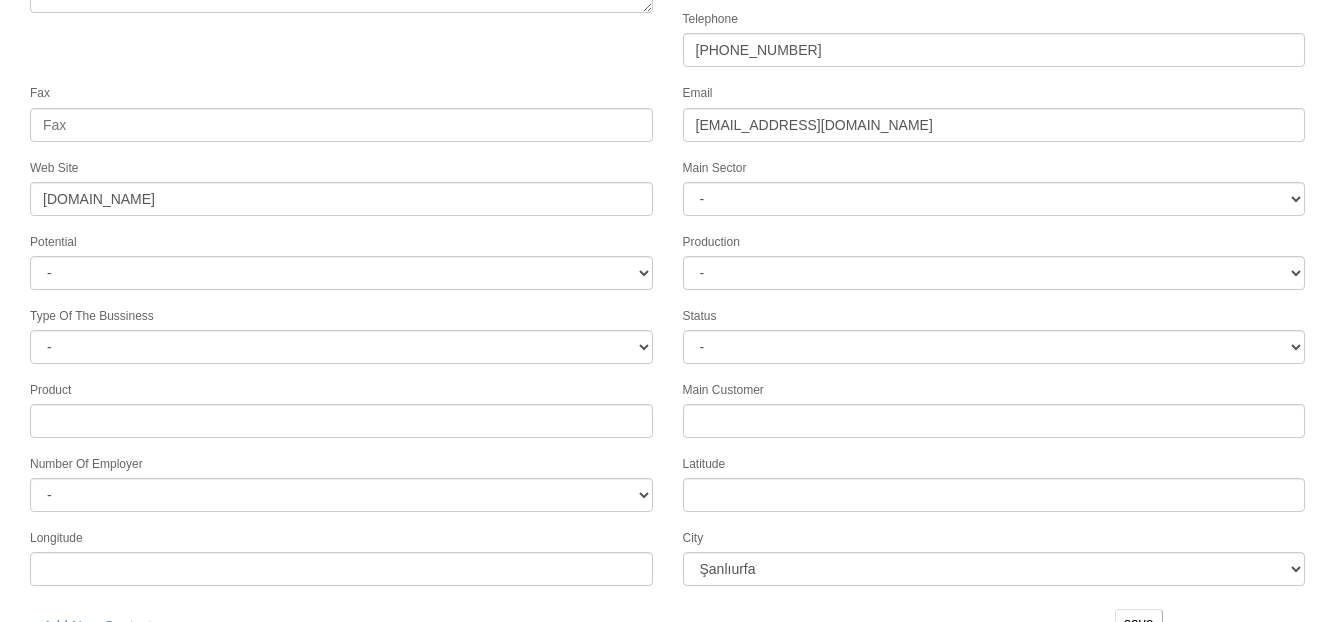 scroll, scrollTop: 296, scrollLeft: 0, axis: vertical 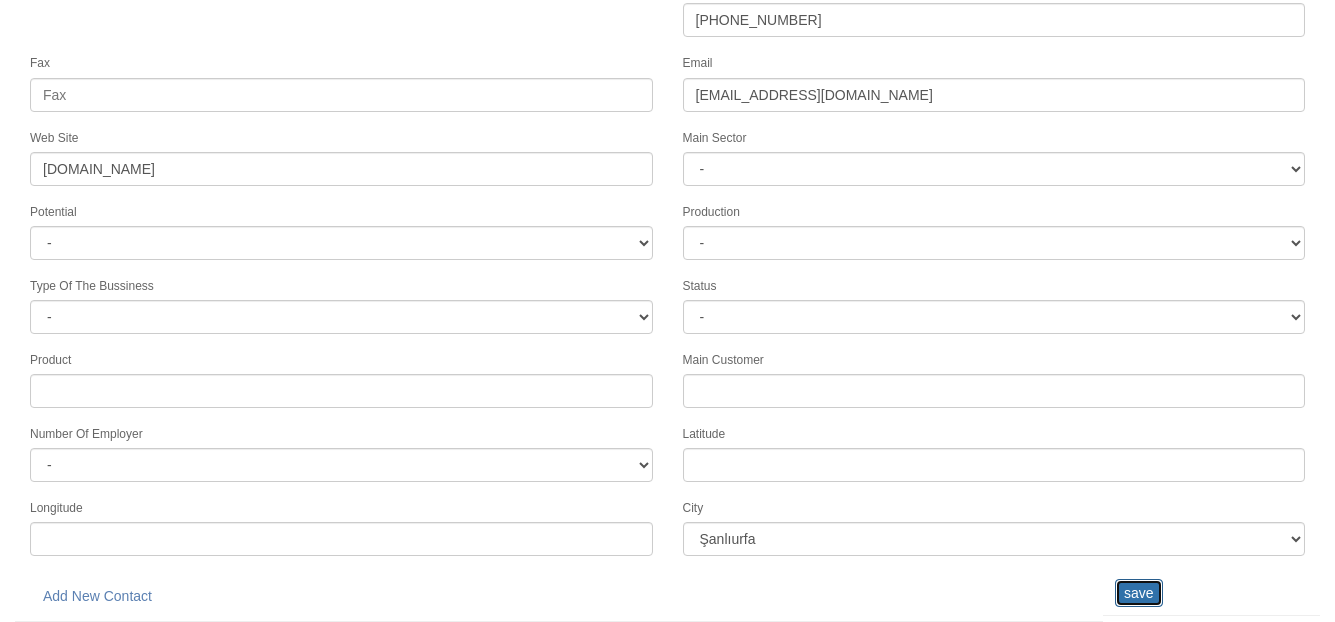 click on "save" at bounding box center [1139, 593] 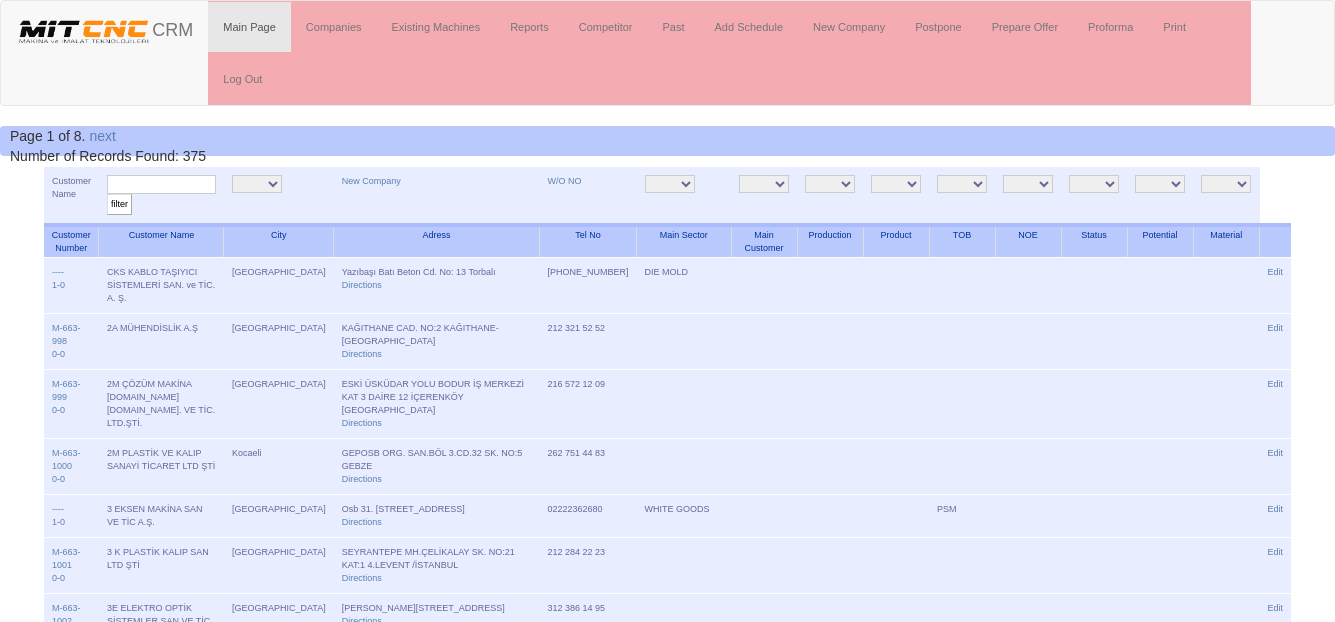 scroll, scrollTop: 0, scrollLeft: 0, axis: both 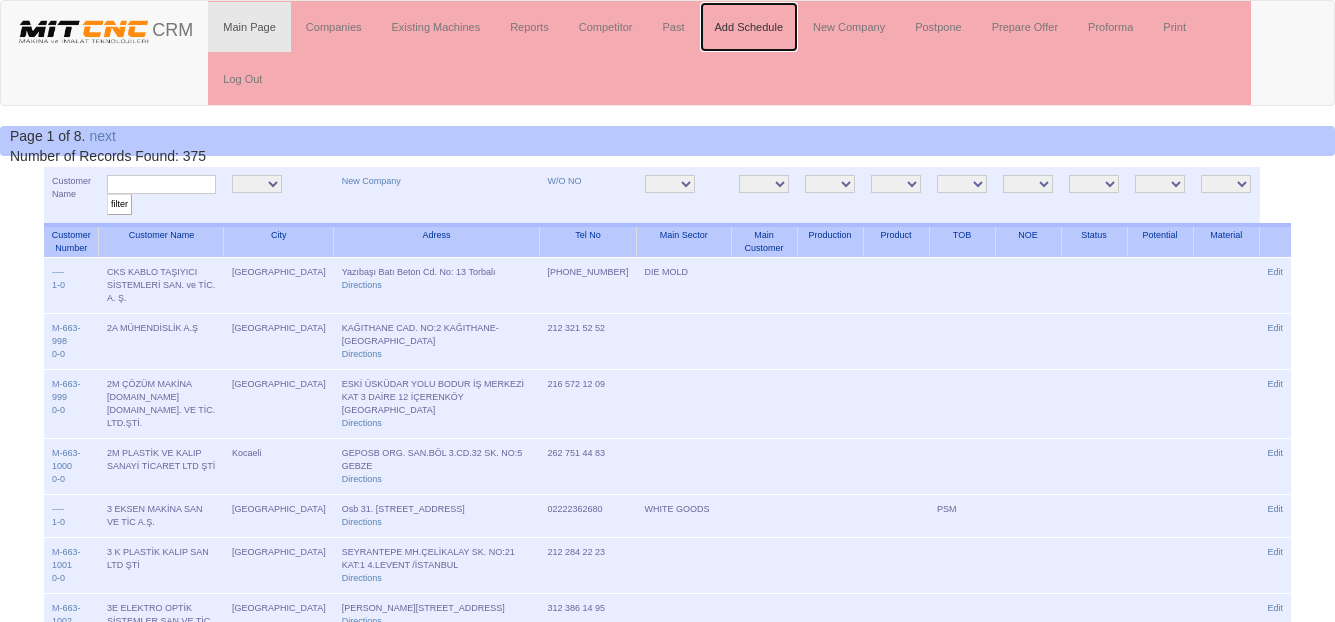 click on "Add Schedule" at bounding box center [749, 27] 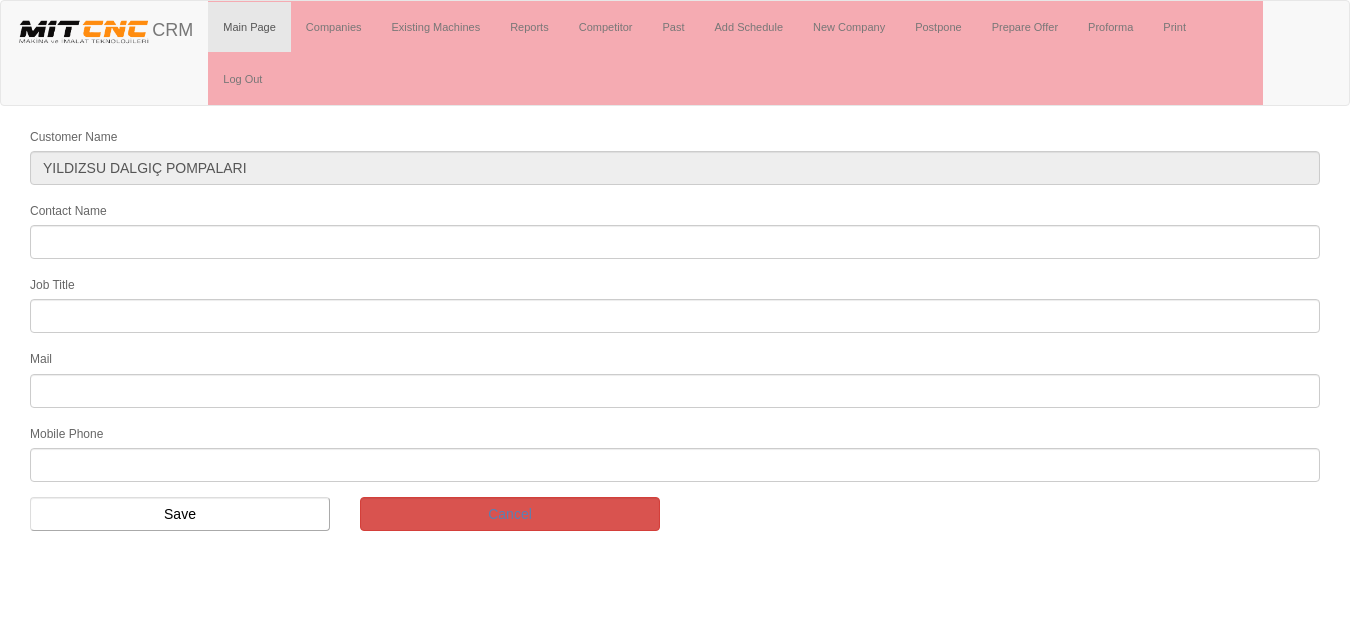 scroll, scrollTop: 0, scrollLeft: 0, axis: both 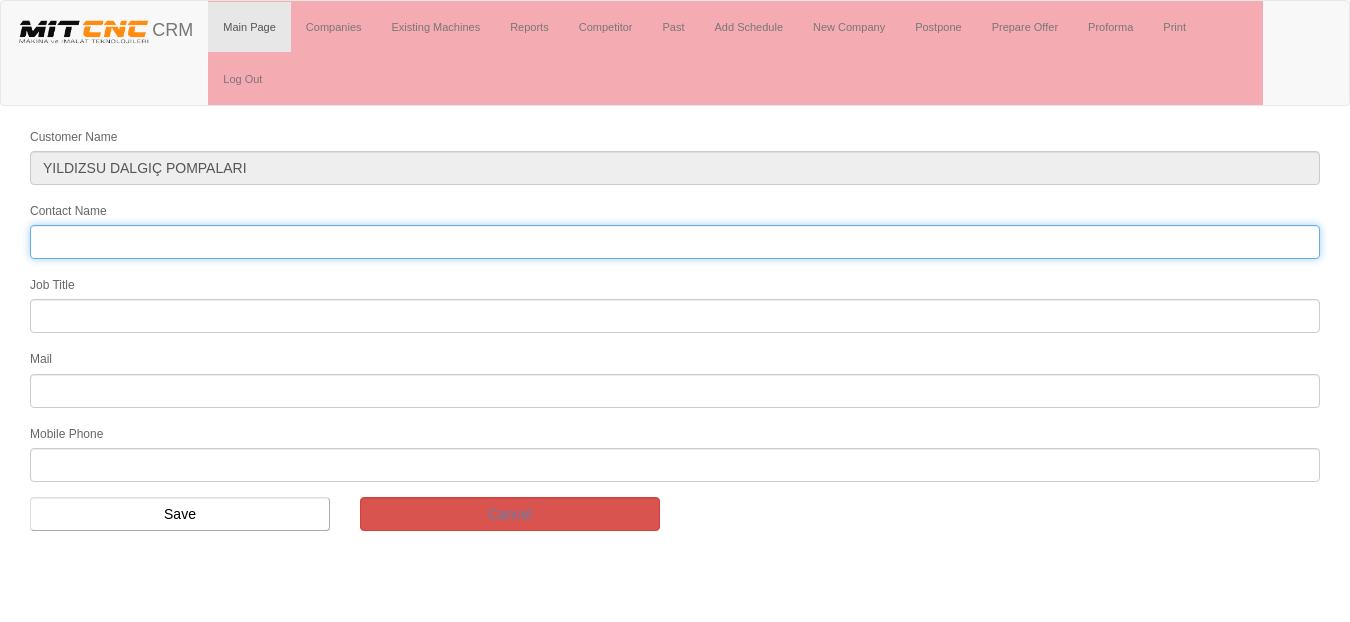 click on "Contact Name" at bounding box center (675, 242) 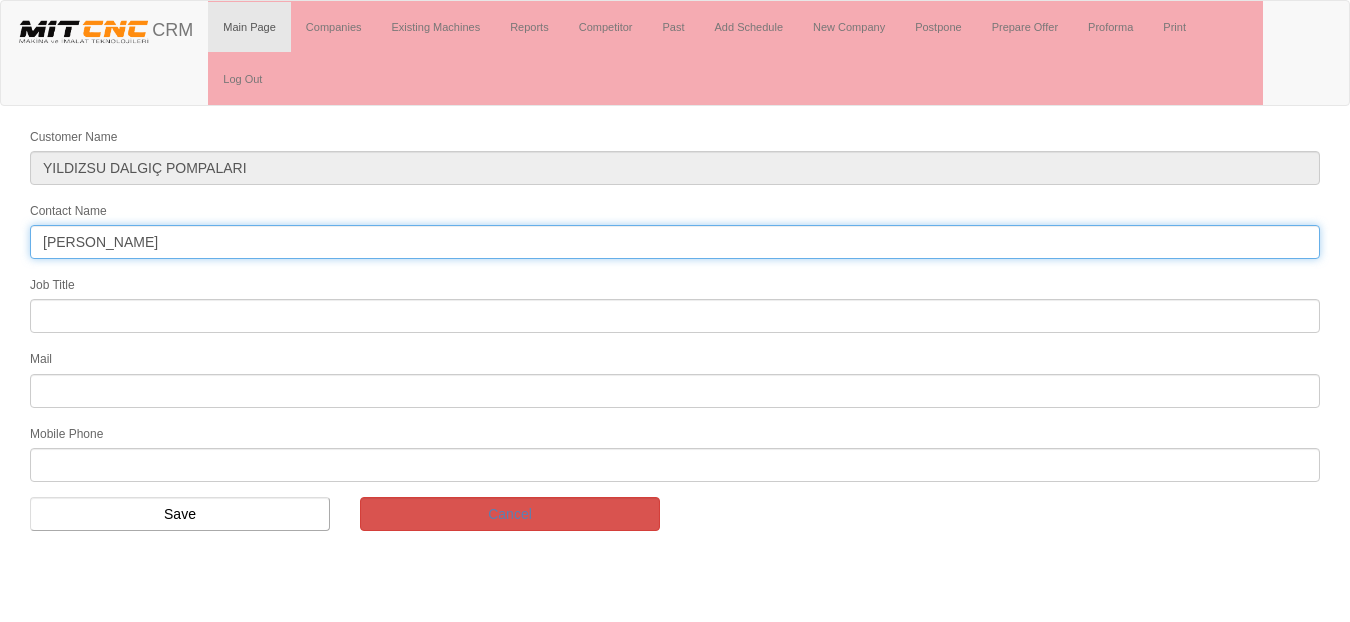 type on "Ali Pamuk" 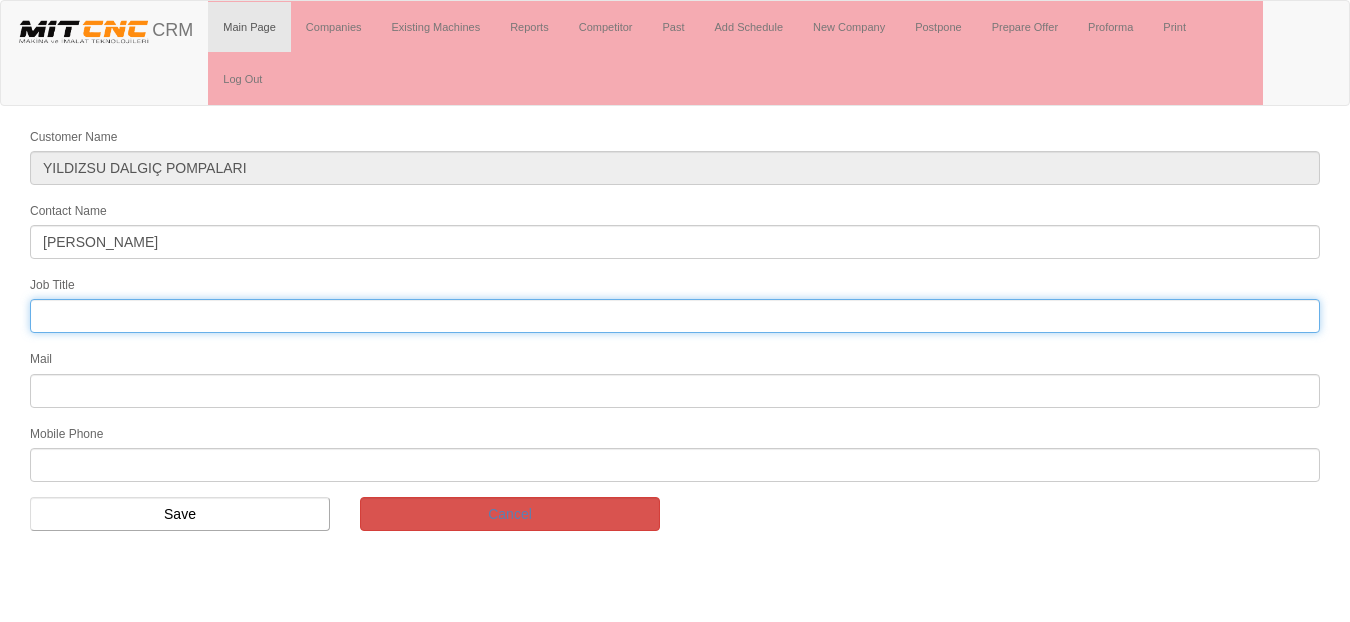 click at bounding box center [675, 316] 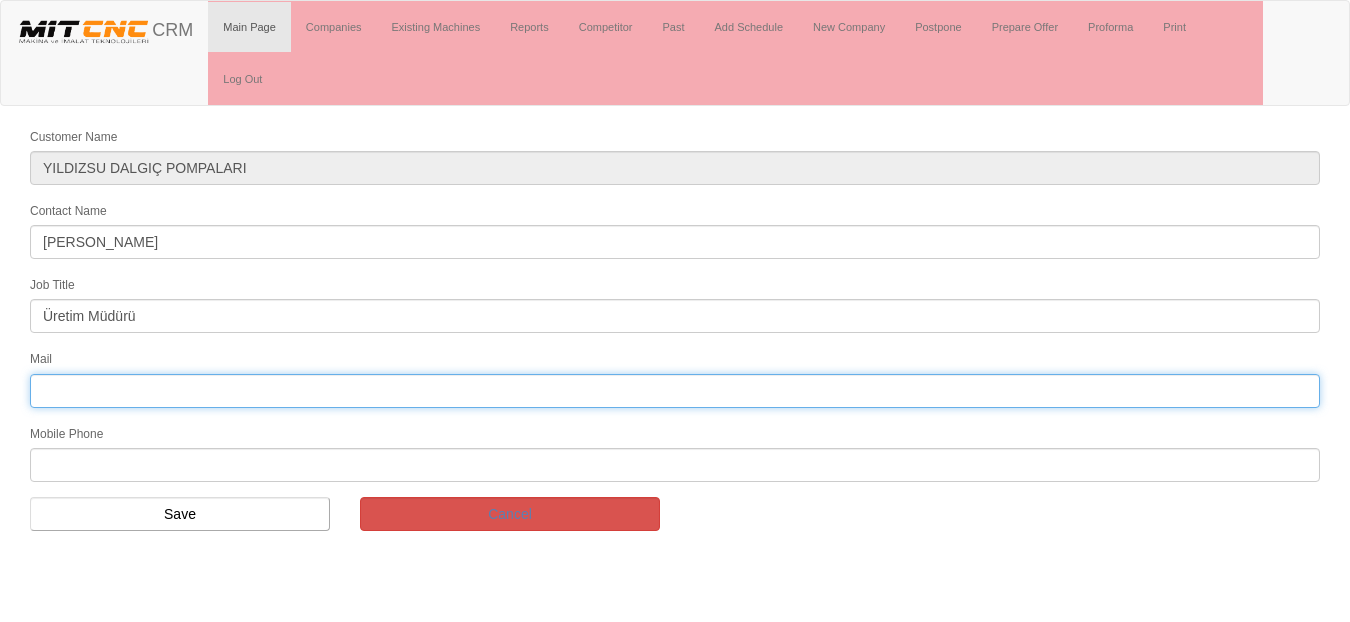 click at bounding box center (675, 391) 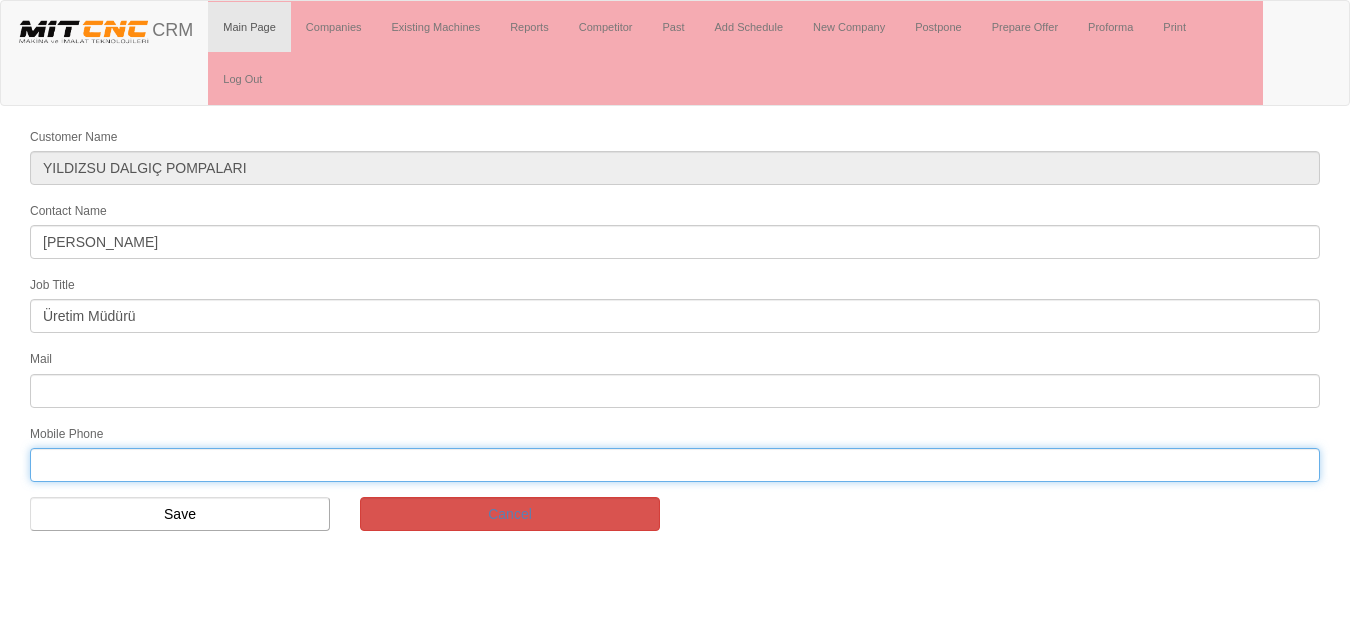click at bounding box center (675, 465) 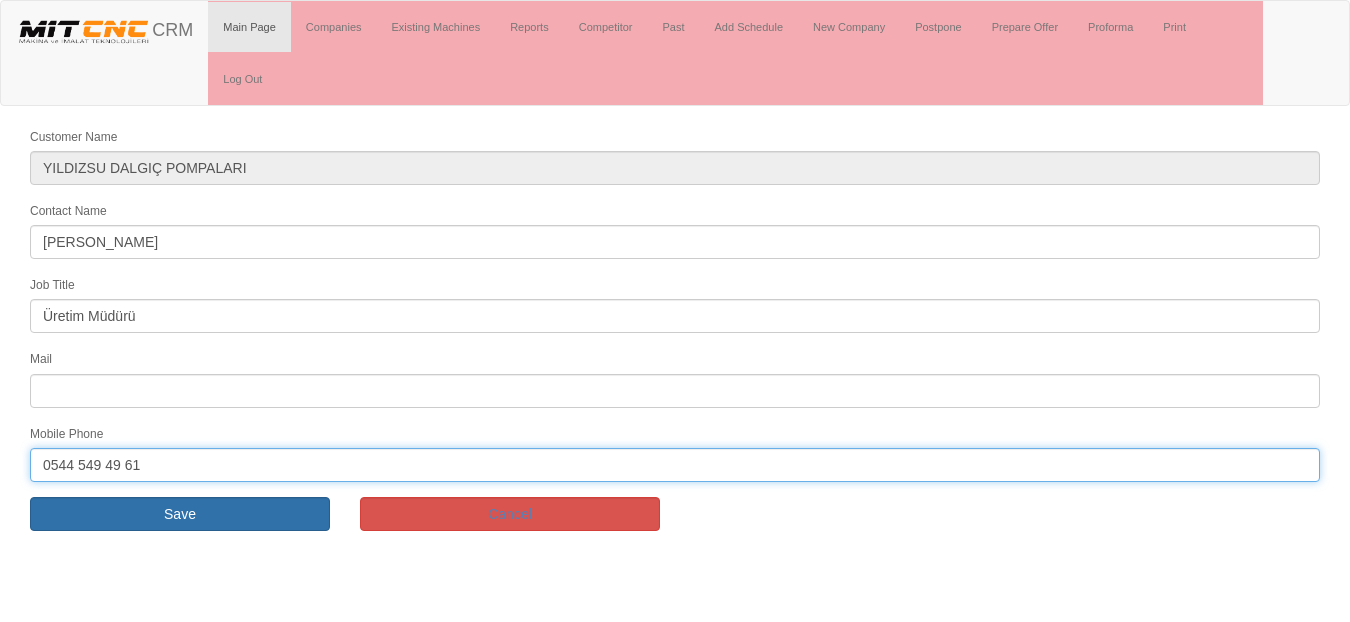 type on "0544 549 49 61" 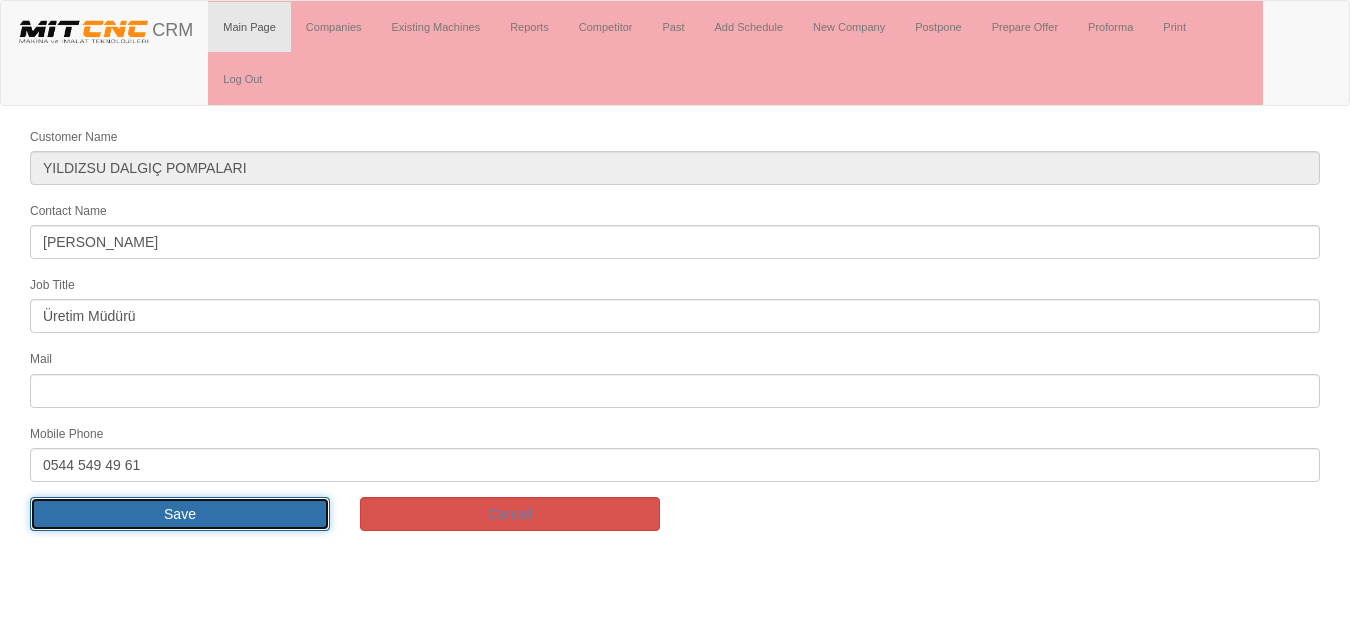 click on "Save" at bounding box center (180, 514) 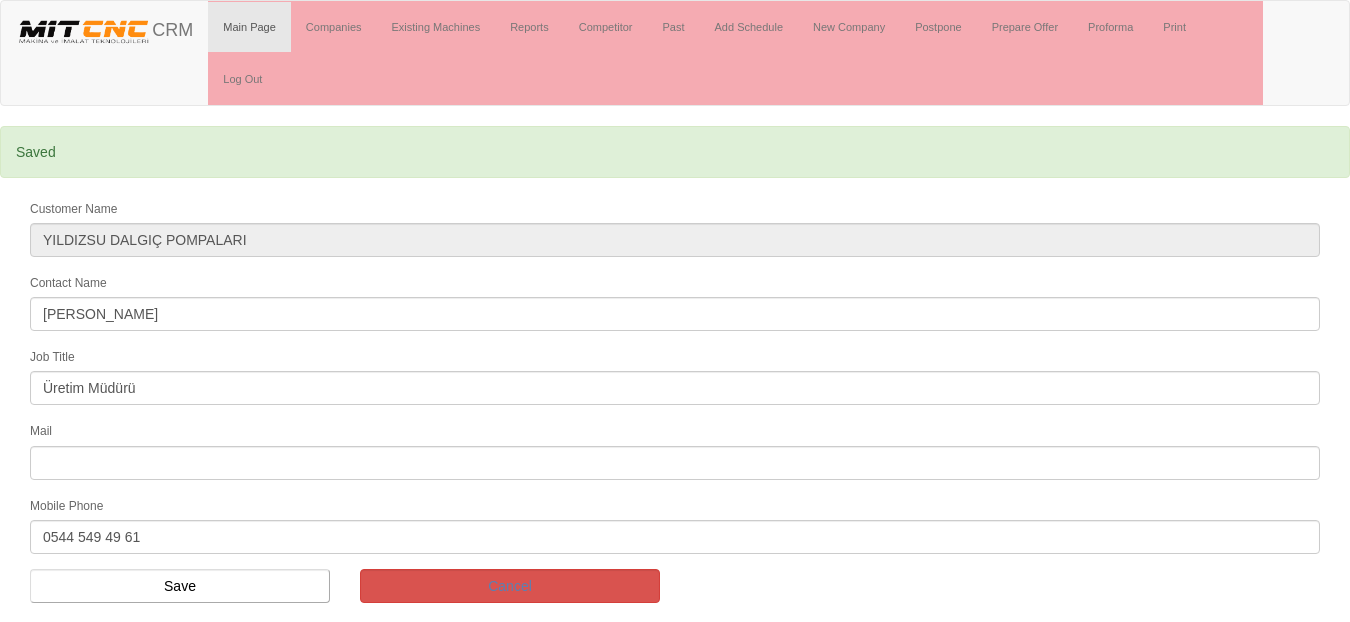 scroll, scrollTop: 0, scrollLeft: 0, axis: both 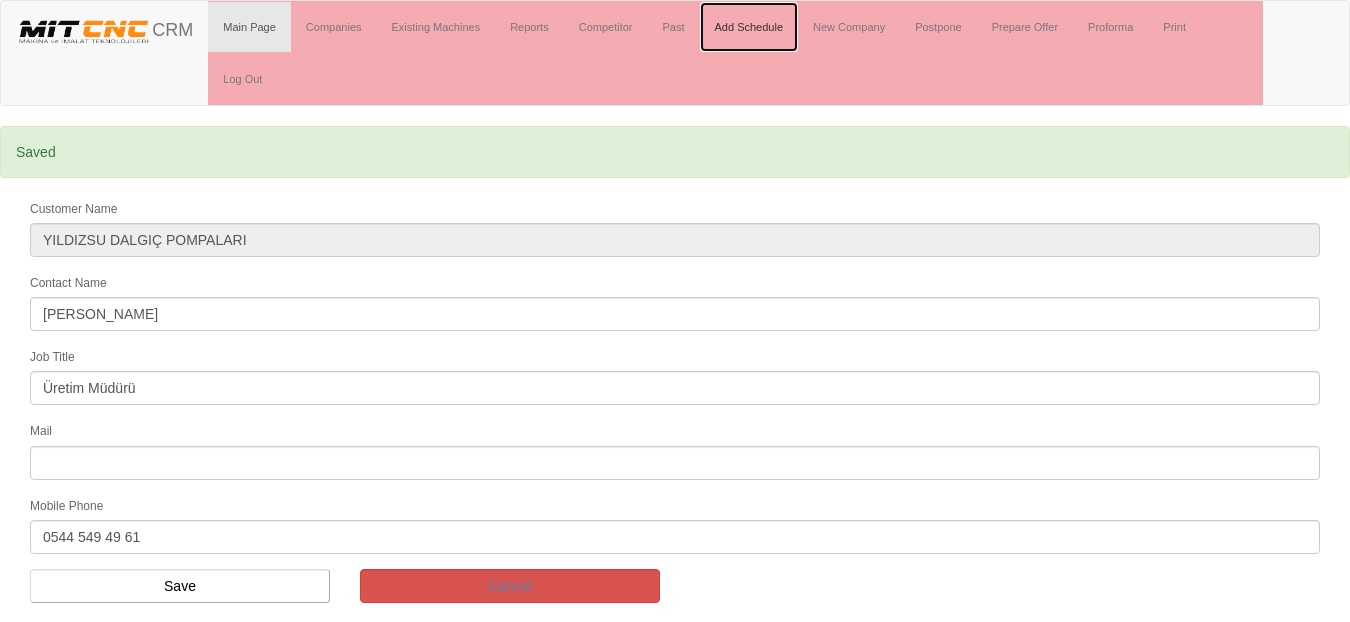 click on "Add Schedule" at bounding box center [749, 27] 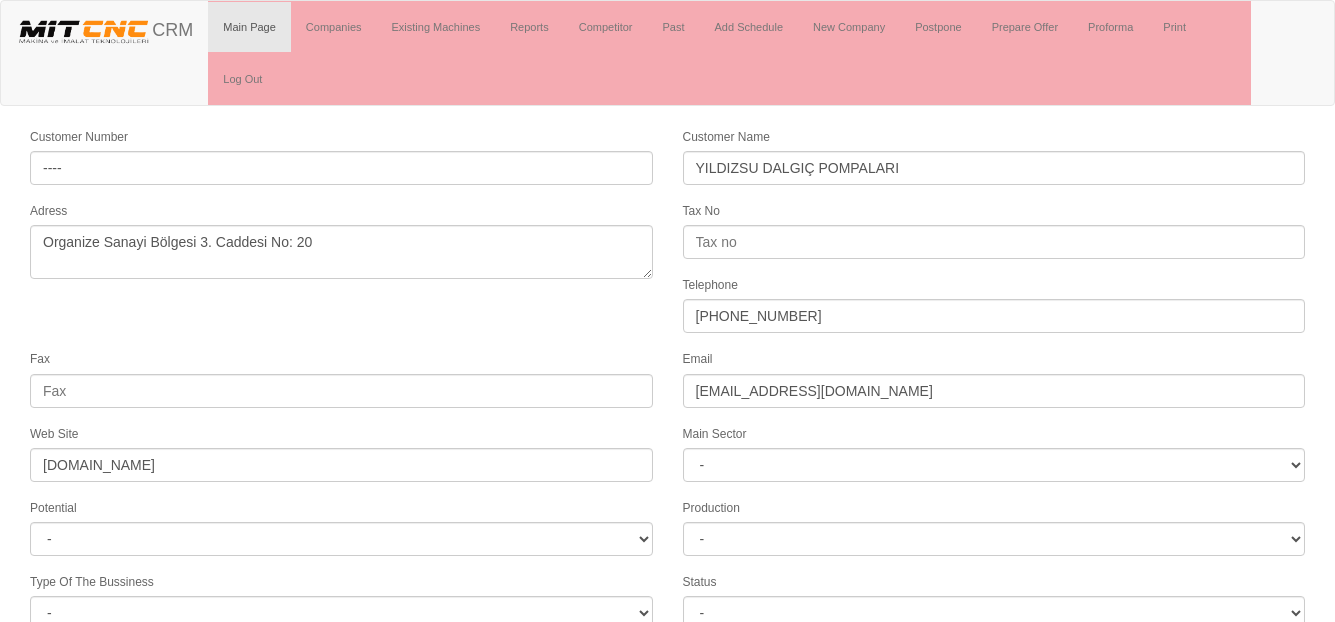 select on "1253" 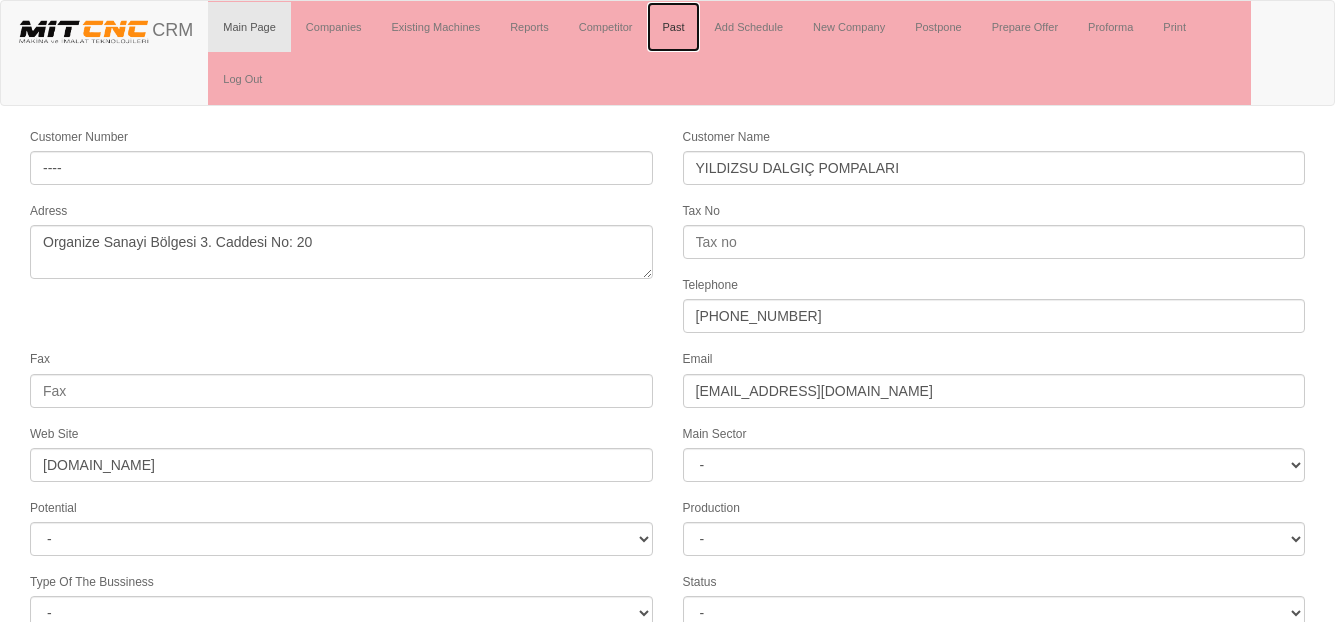 click on "Past" at bounding box center [673, 27] 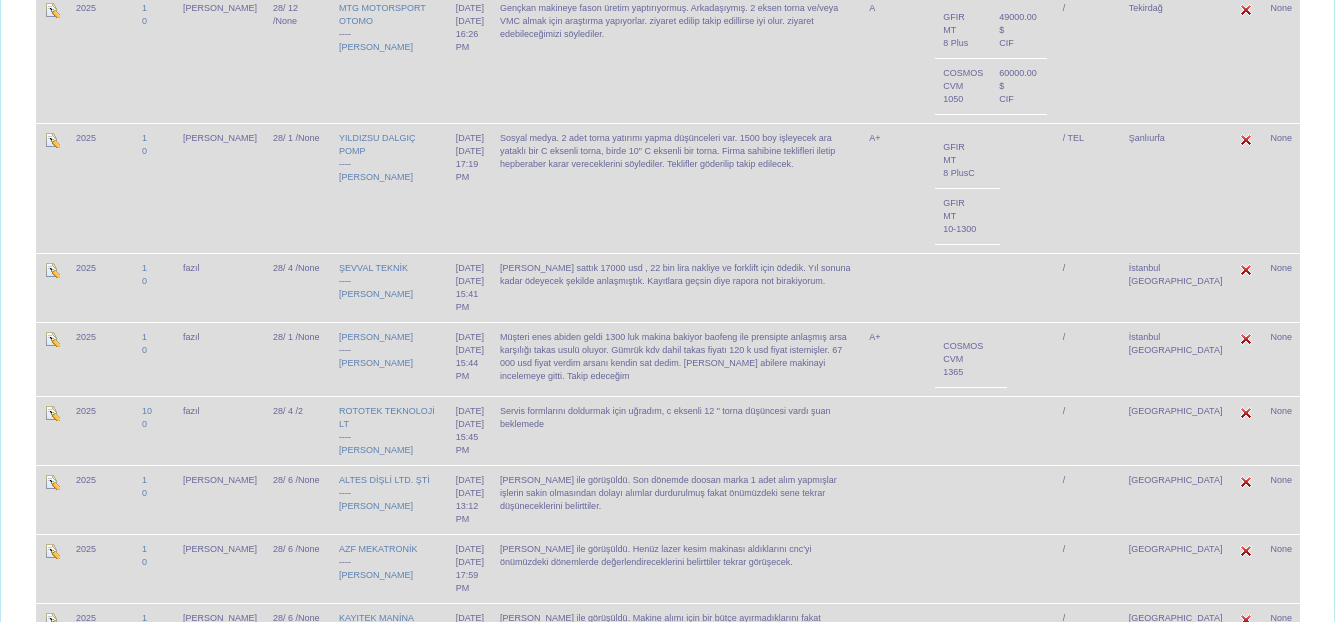 scroll, scrollTop: 0, scrollLeft: 0, axis: both 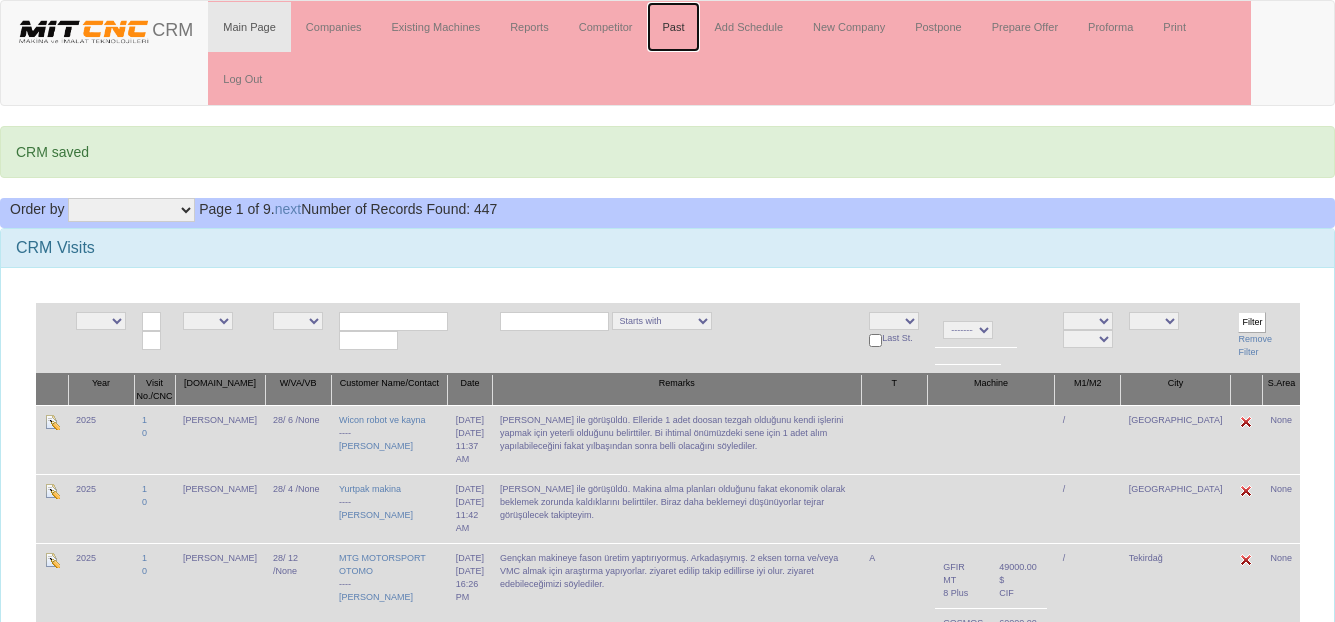 click on "Past" at bounding box center (673, 27) 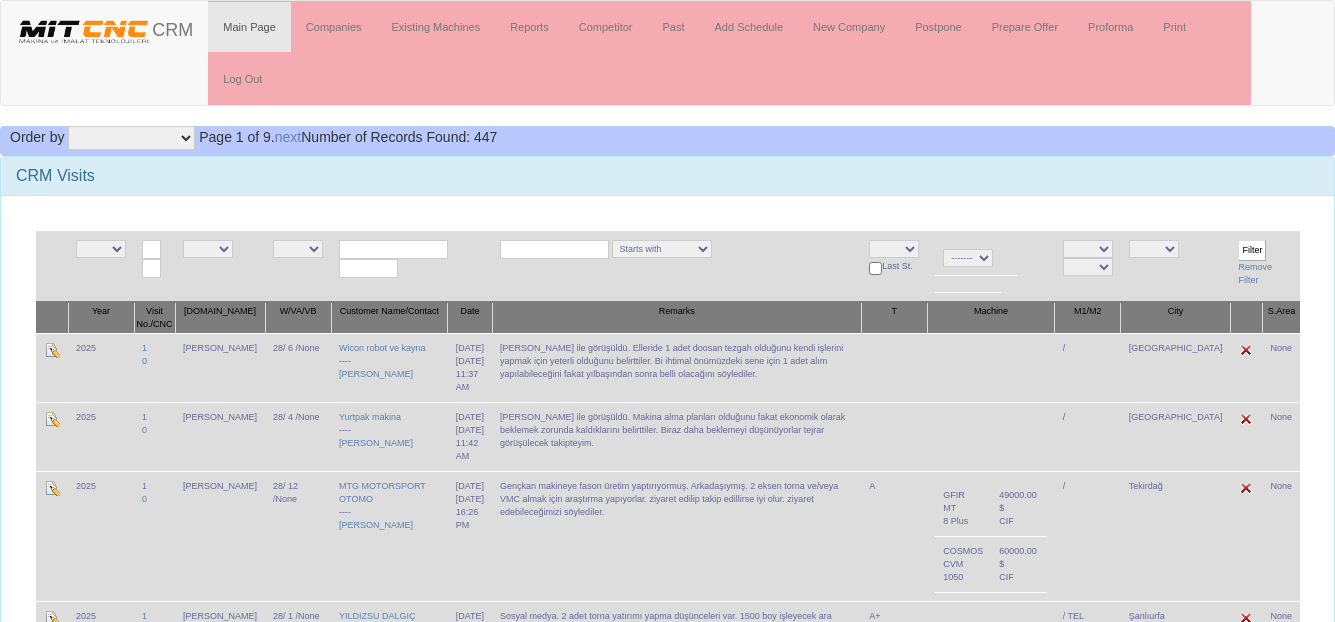 scroll, scrollTop: 0, scrollLeft: 0, axis: both 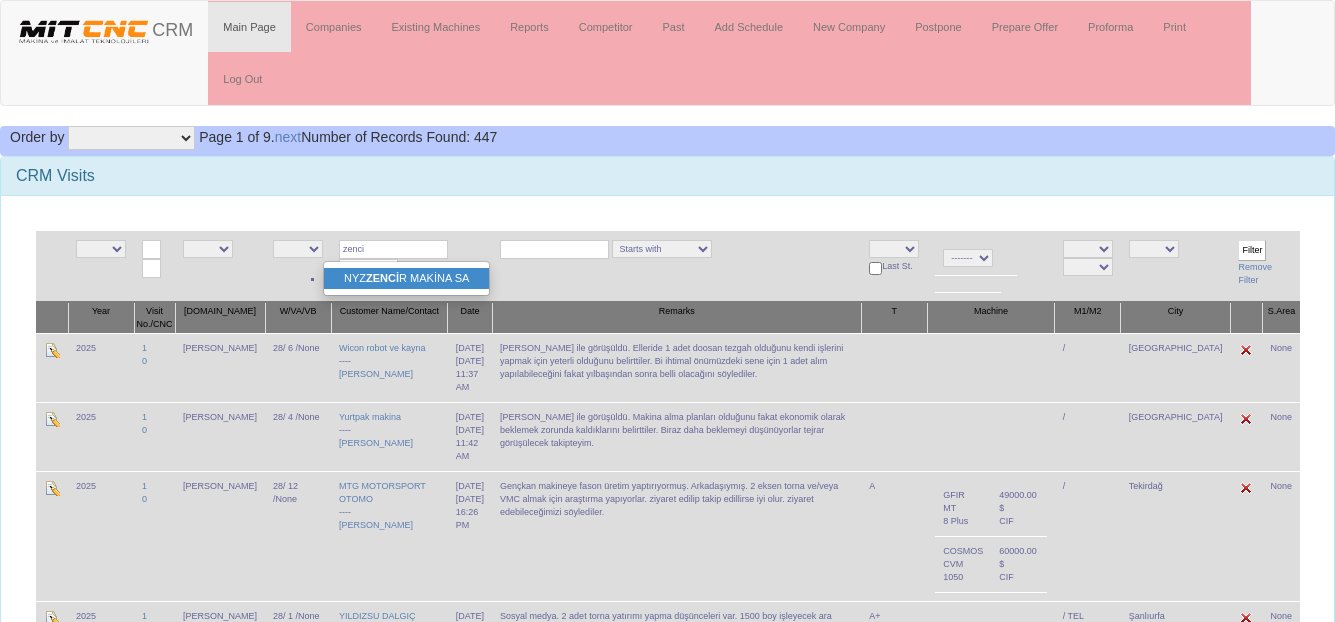 click on "ZENCİ" at bounding box center [382, 278] 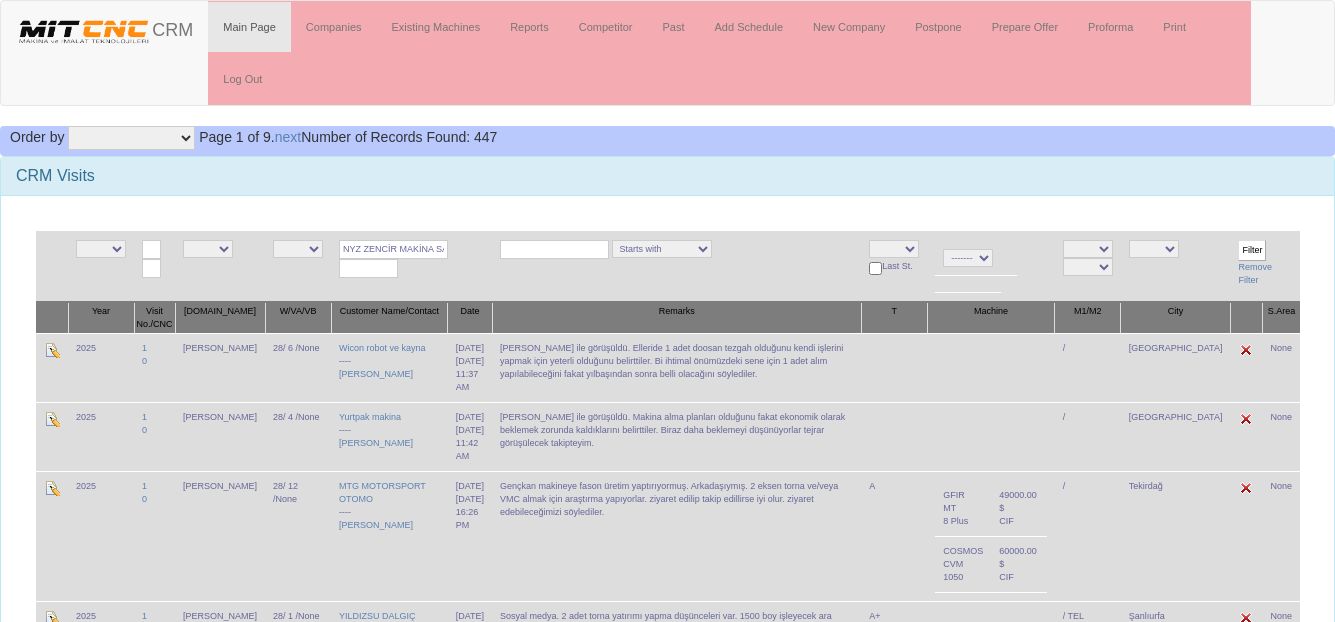 click on "Filter" at bounding box center (1252, 250) 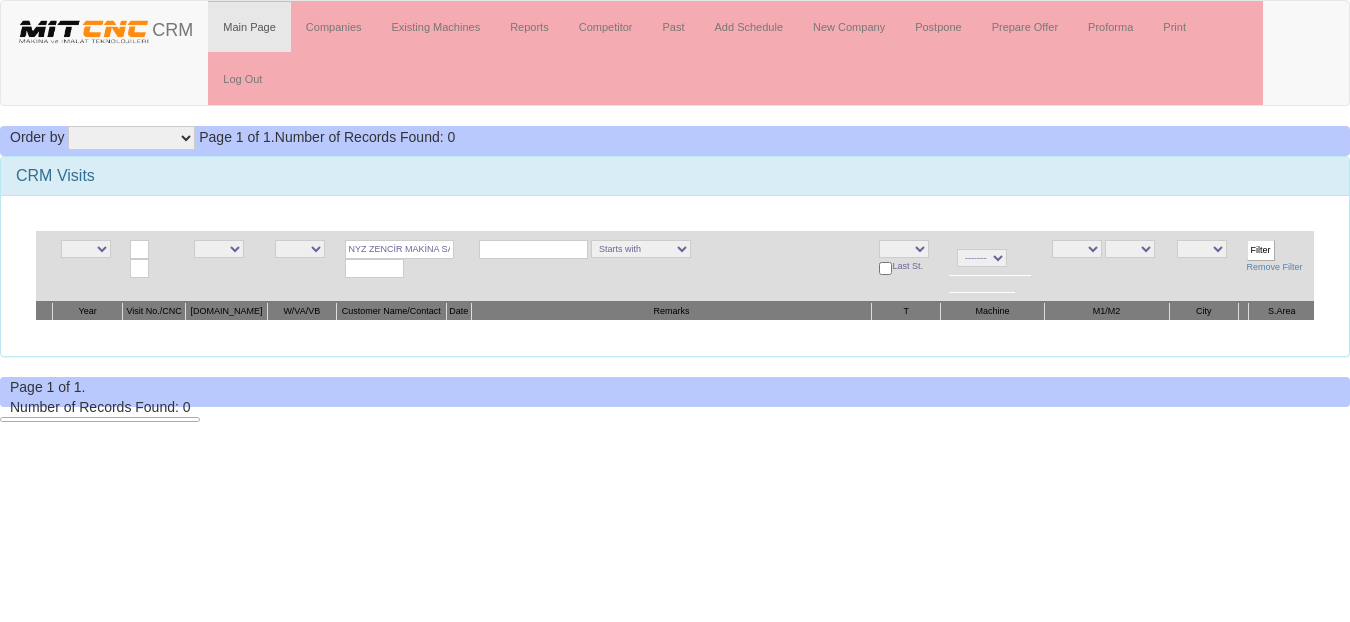 scroll, scrollTop: 0, scrollLeft: 0, axis: both 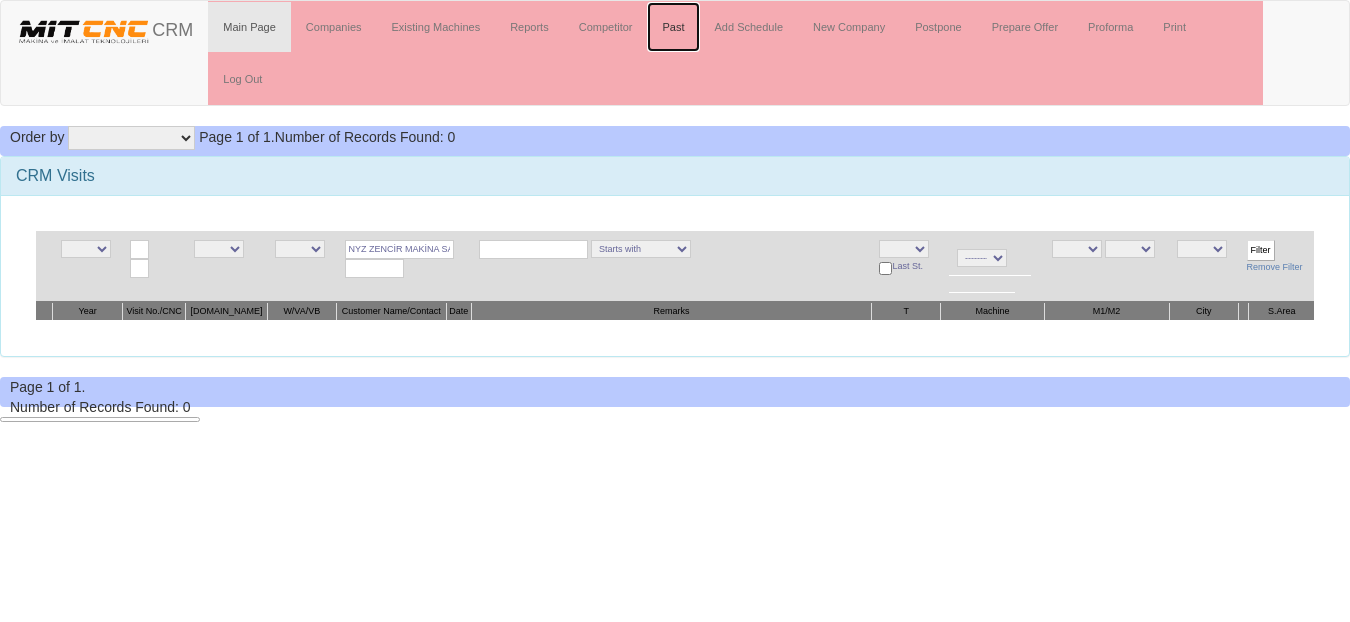 click on "Past" at bounding box center (673, 27) 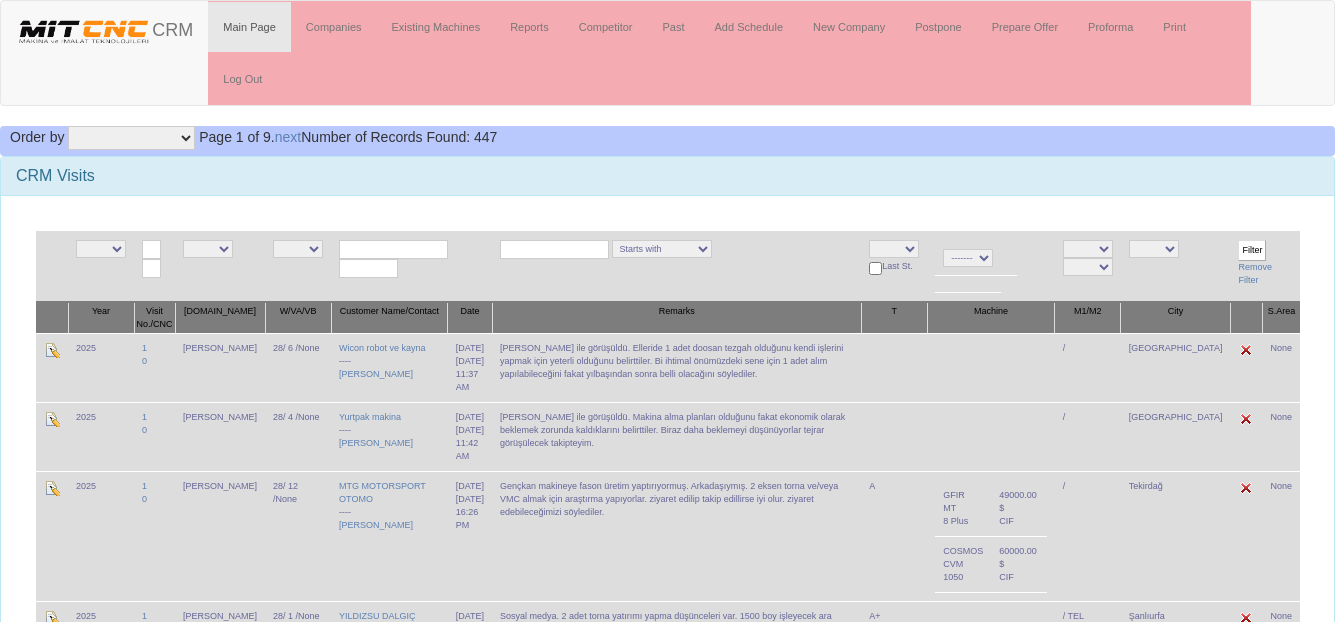 scroll, scrollTop: 0, scrollLeft: 0, axis: both 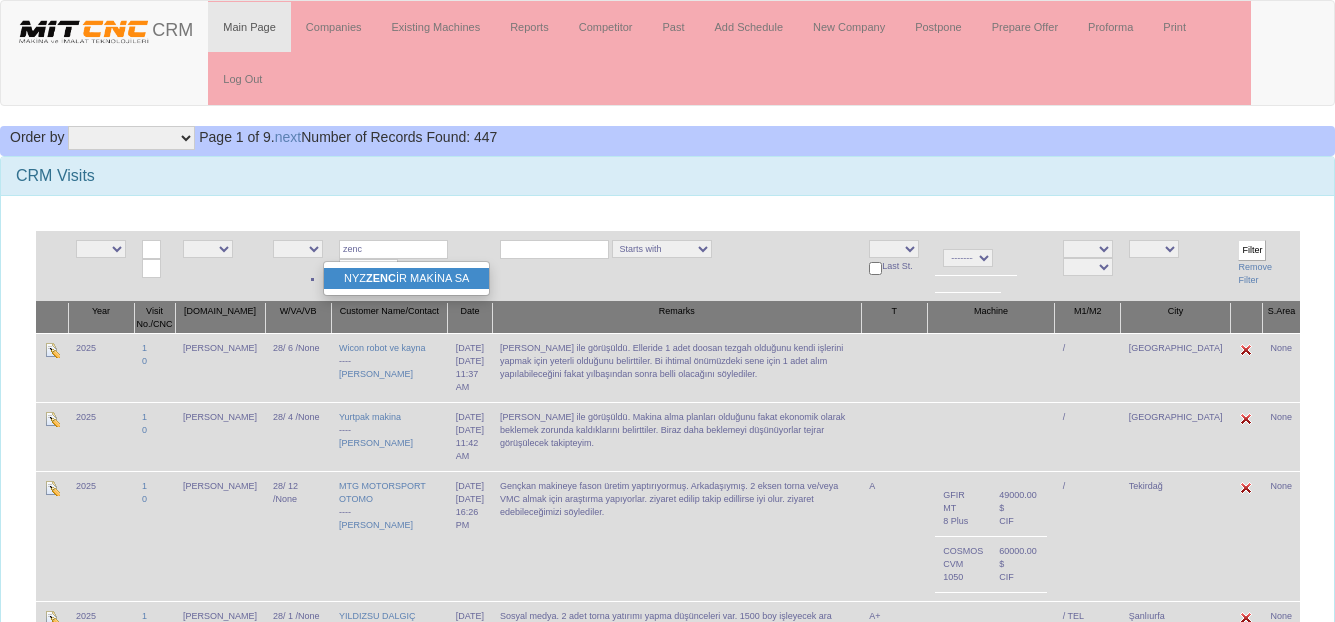 click on "ZENC" at bounding box center [381, 278] 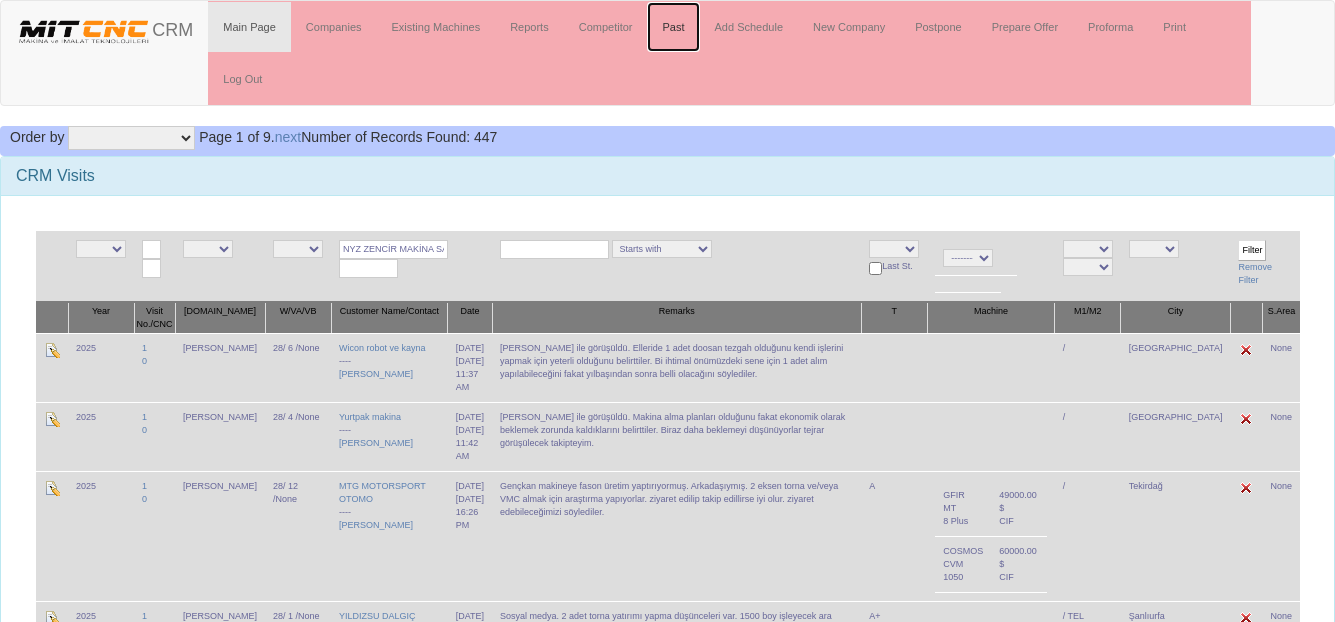 click on "Past" at bounding box center (673, 27) 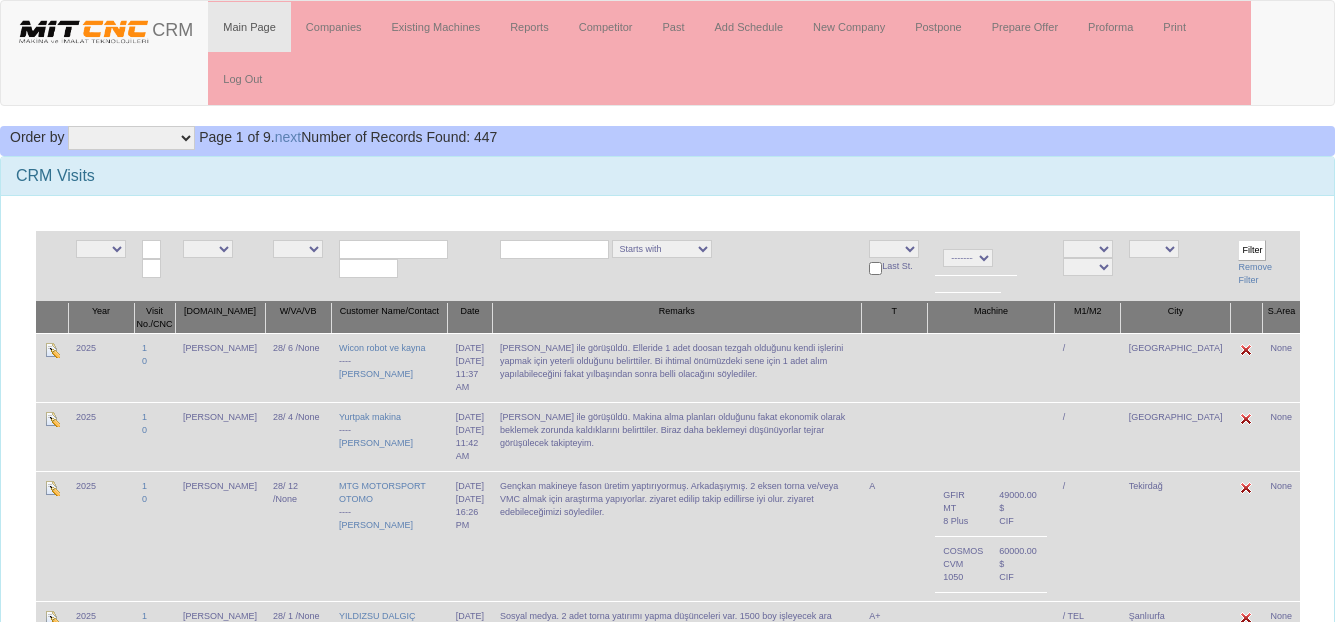 scroll, scrollTop: 0, scrollLeft: 0, axis: both 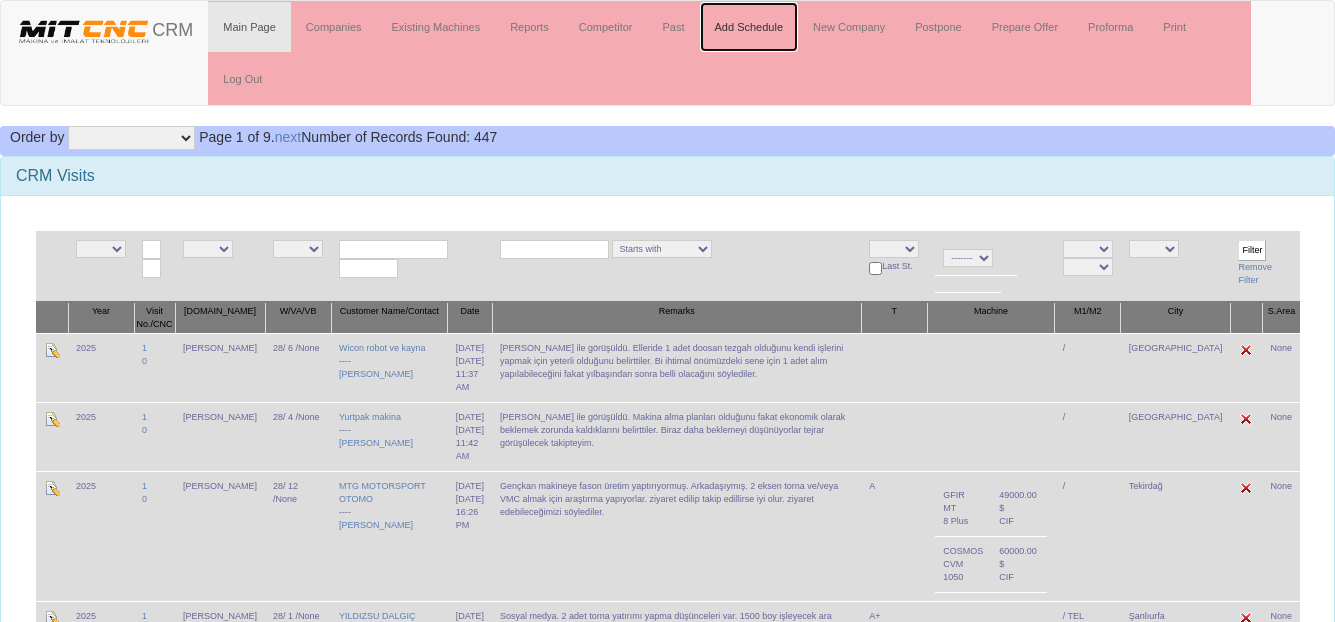 click on "Add Schedule" at bounding box center [749, 27] 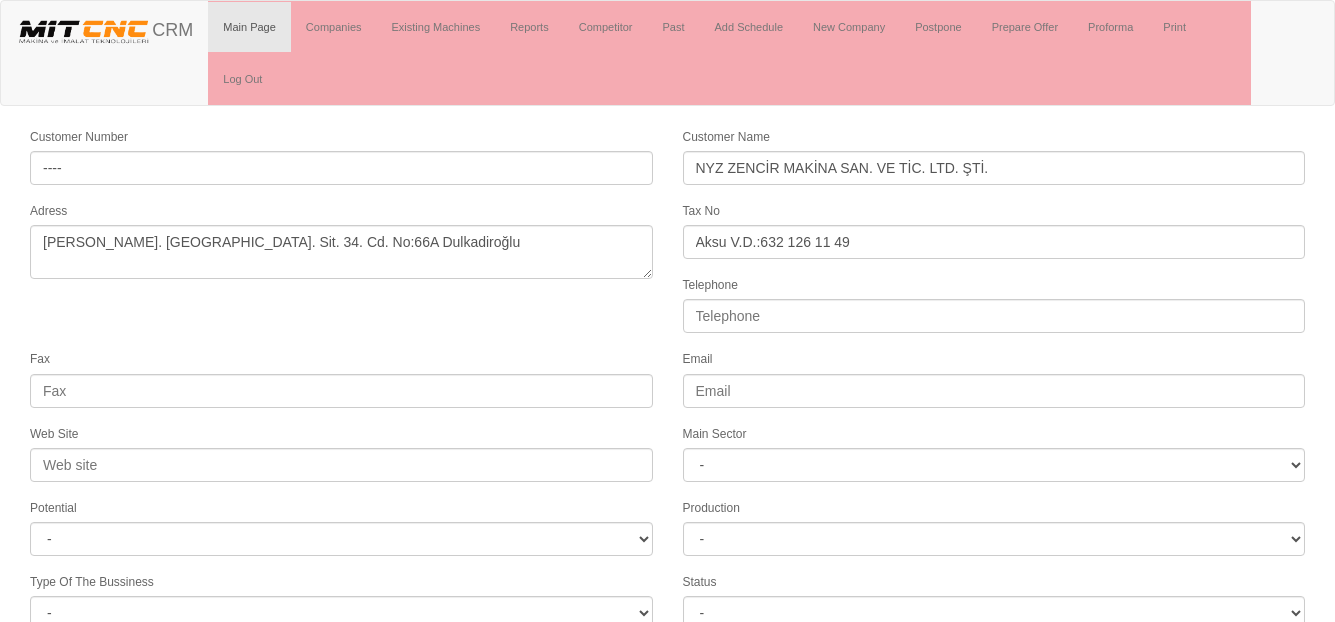 select on "1236" 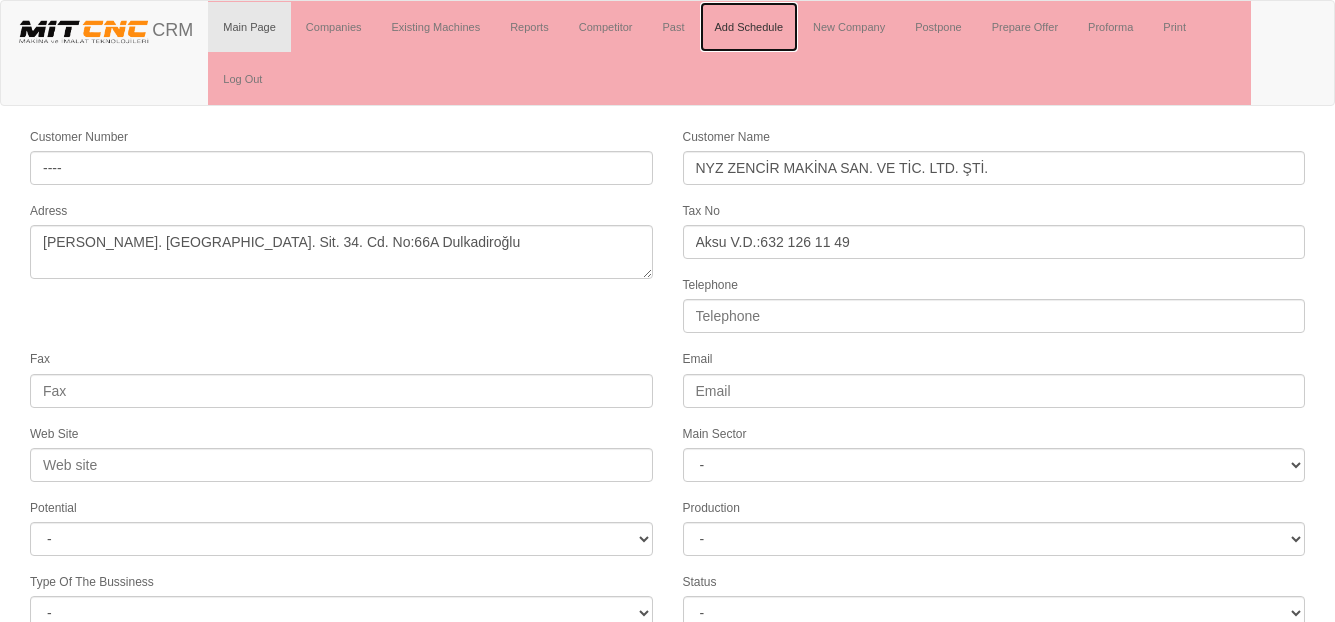 click on "Add Schedule" at bounding box center [749, 27] 